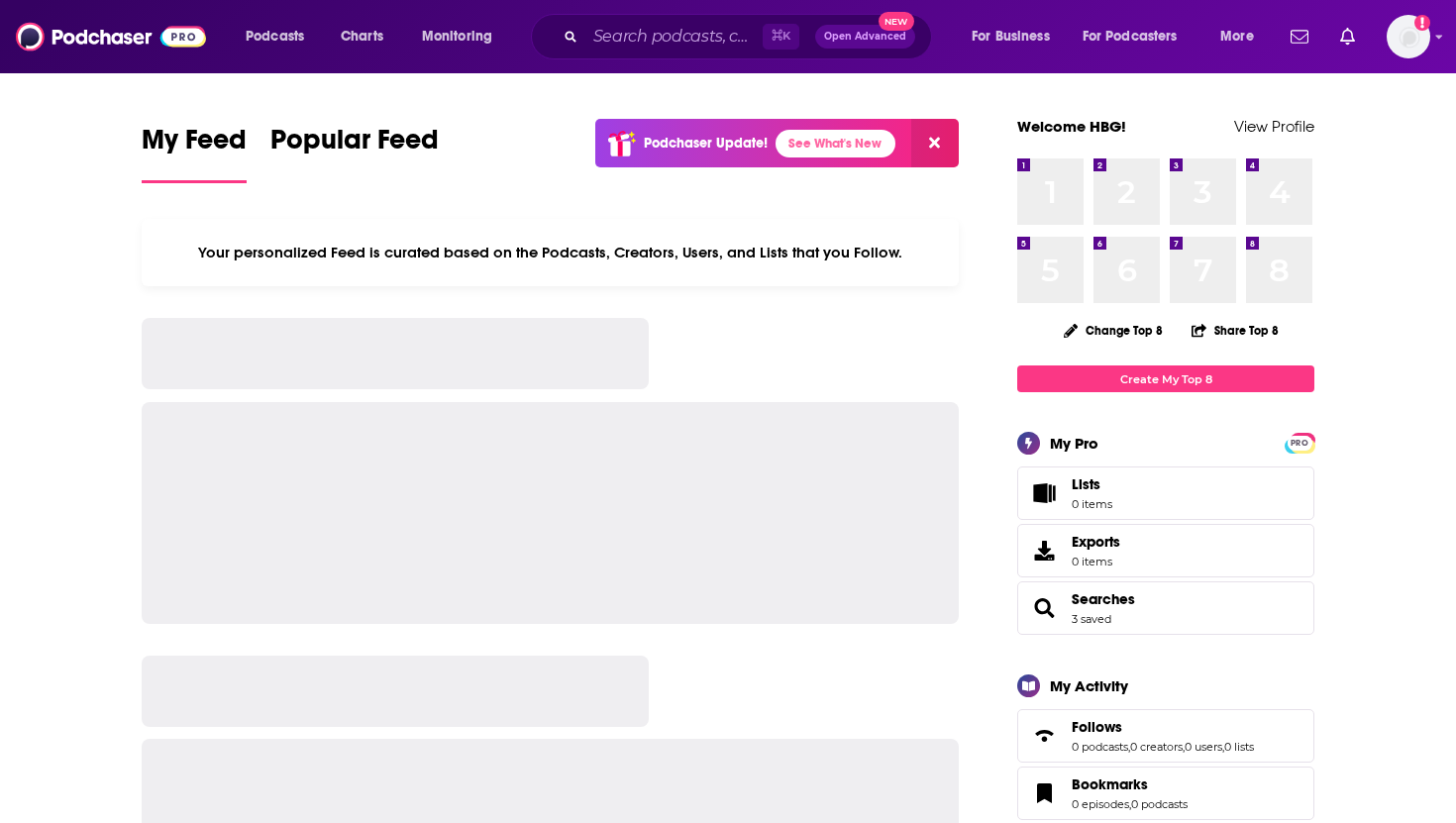 scroll, scrollTop: 0, scrollLeft: 0, axis: both 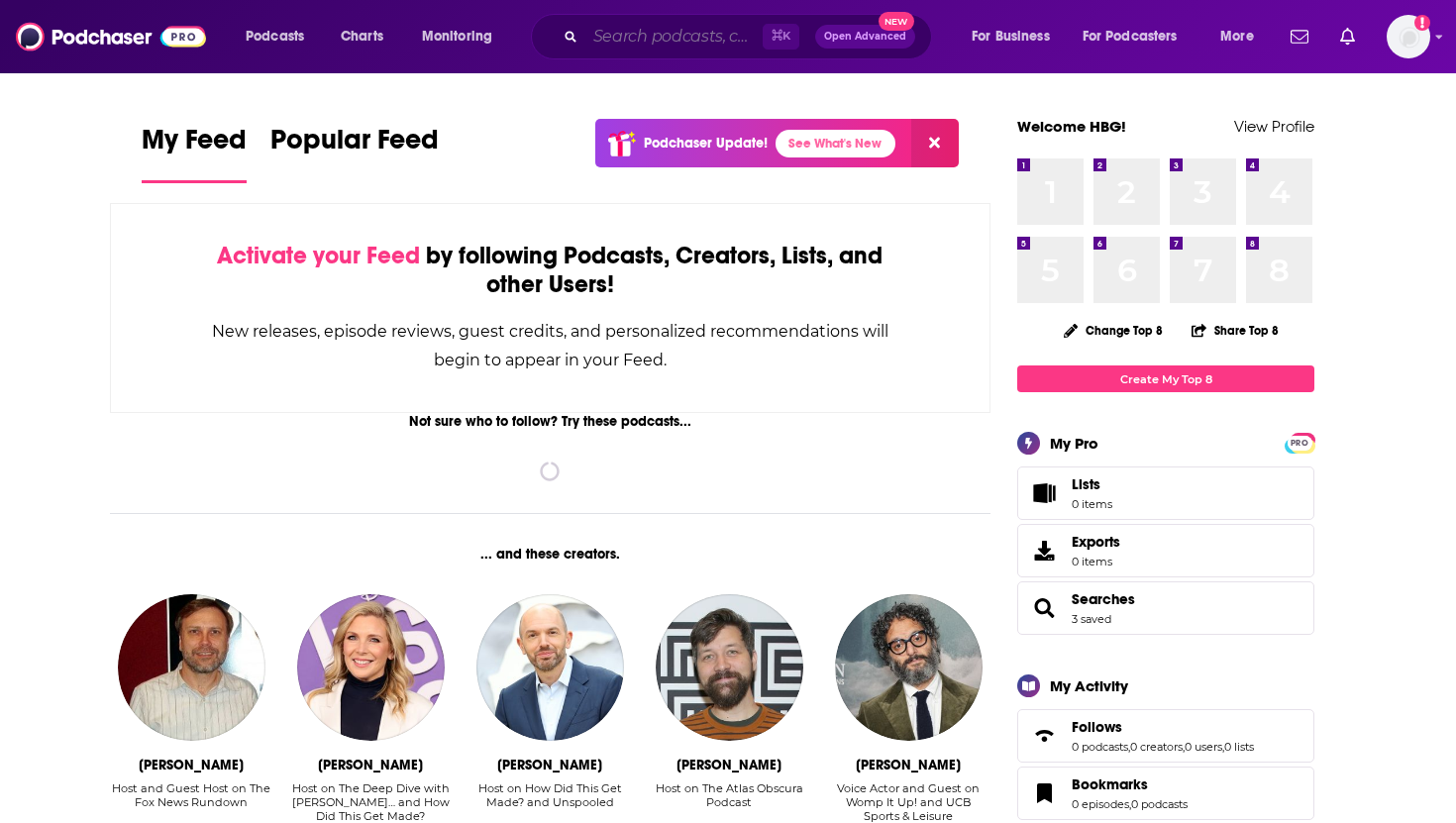 click at bounding box center (674, 37) 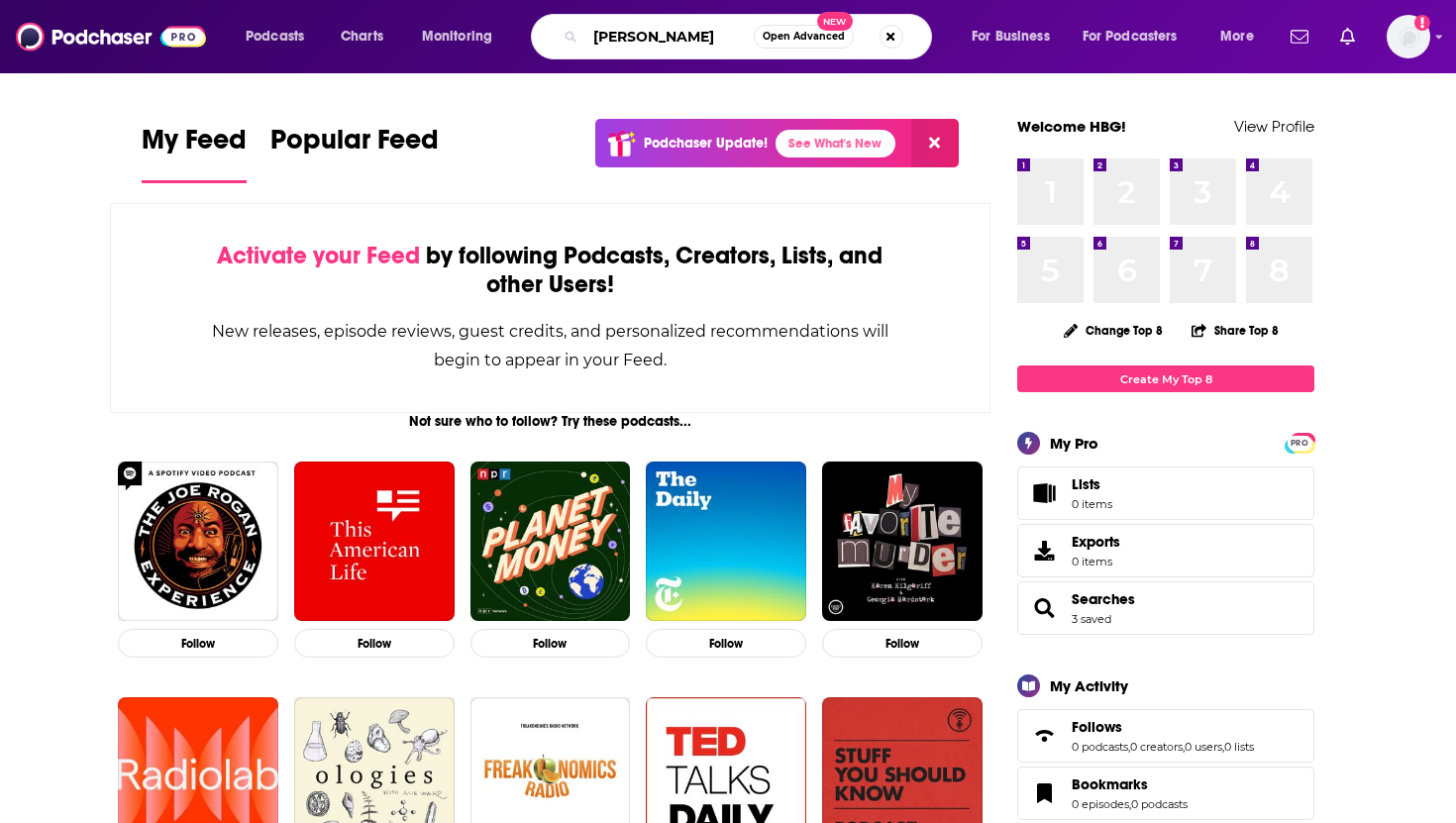 type on "[PERSON_NAME]" 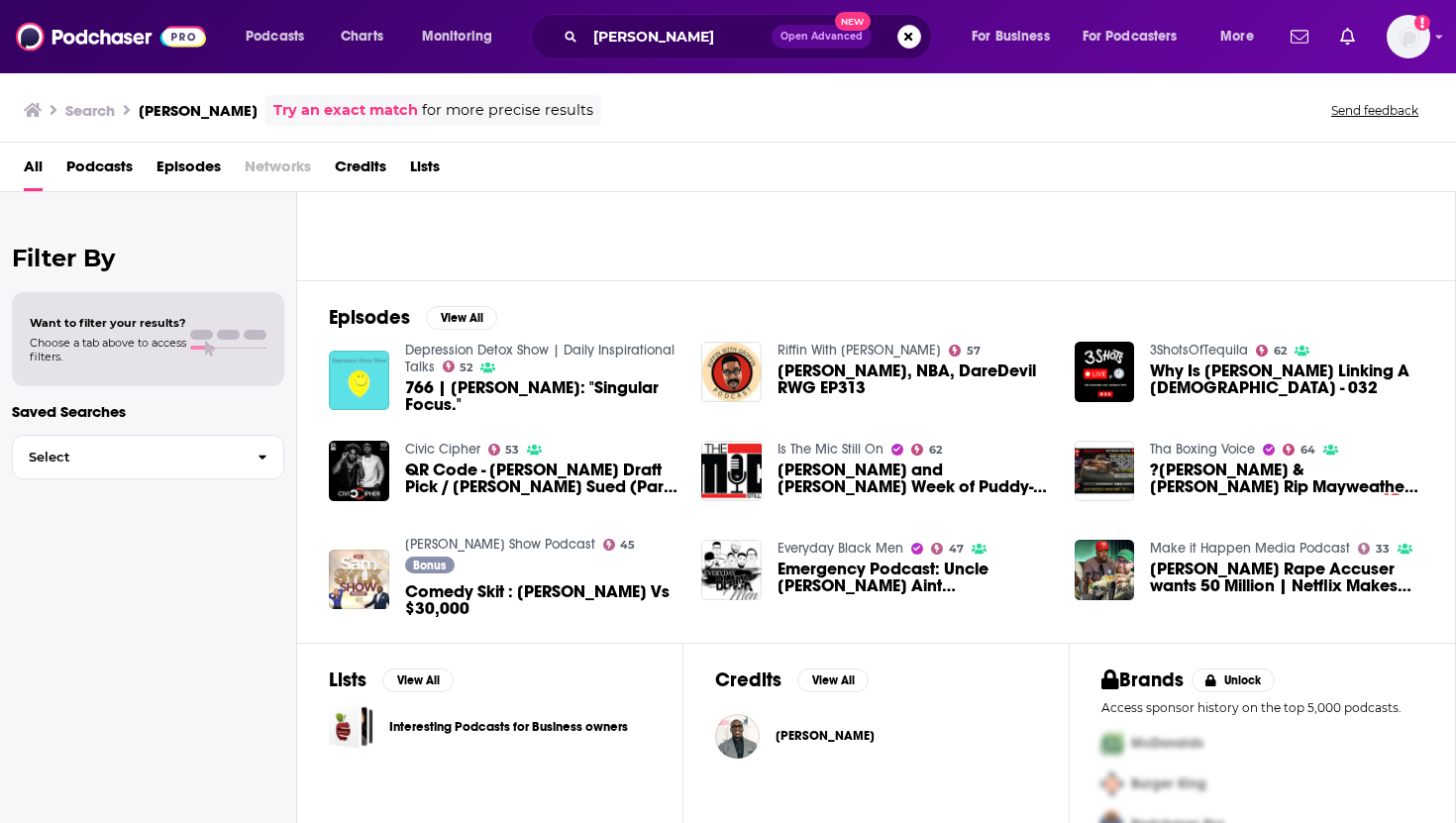 scroll, scrollTop: 230, scrollLeft: 0, axis: vertical 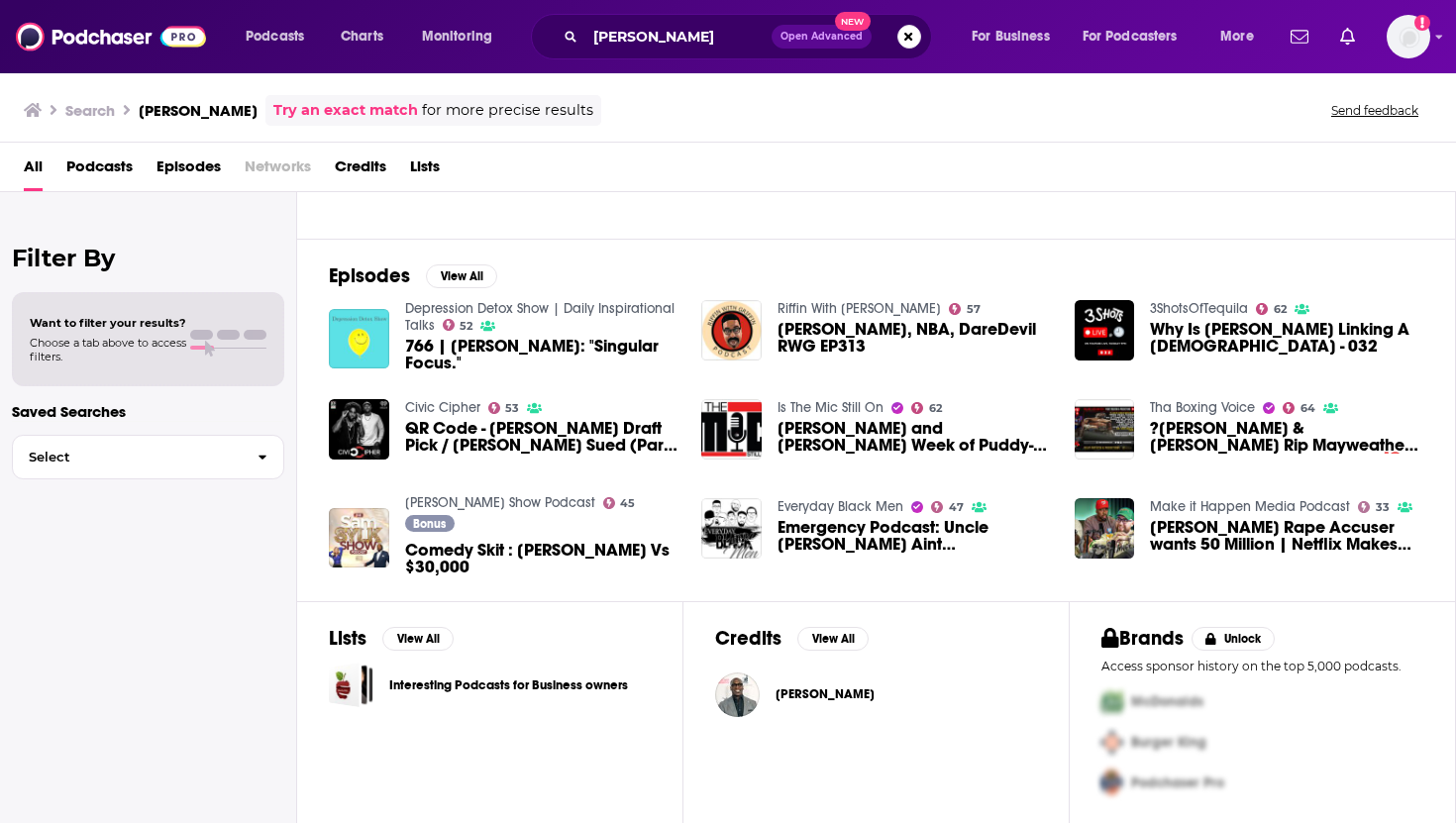 click on "Shannon Sharpe" at bounding box center [825, 694] 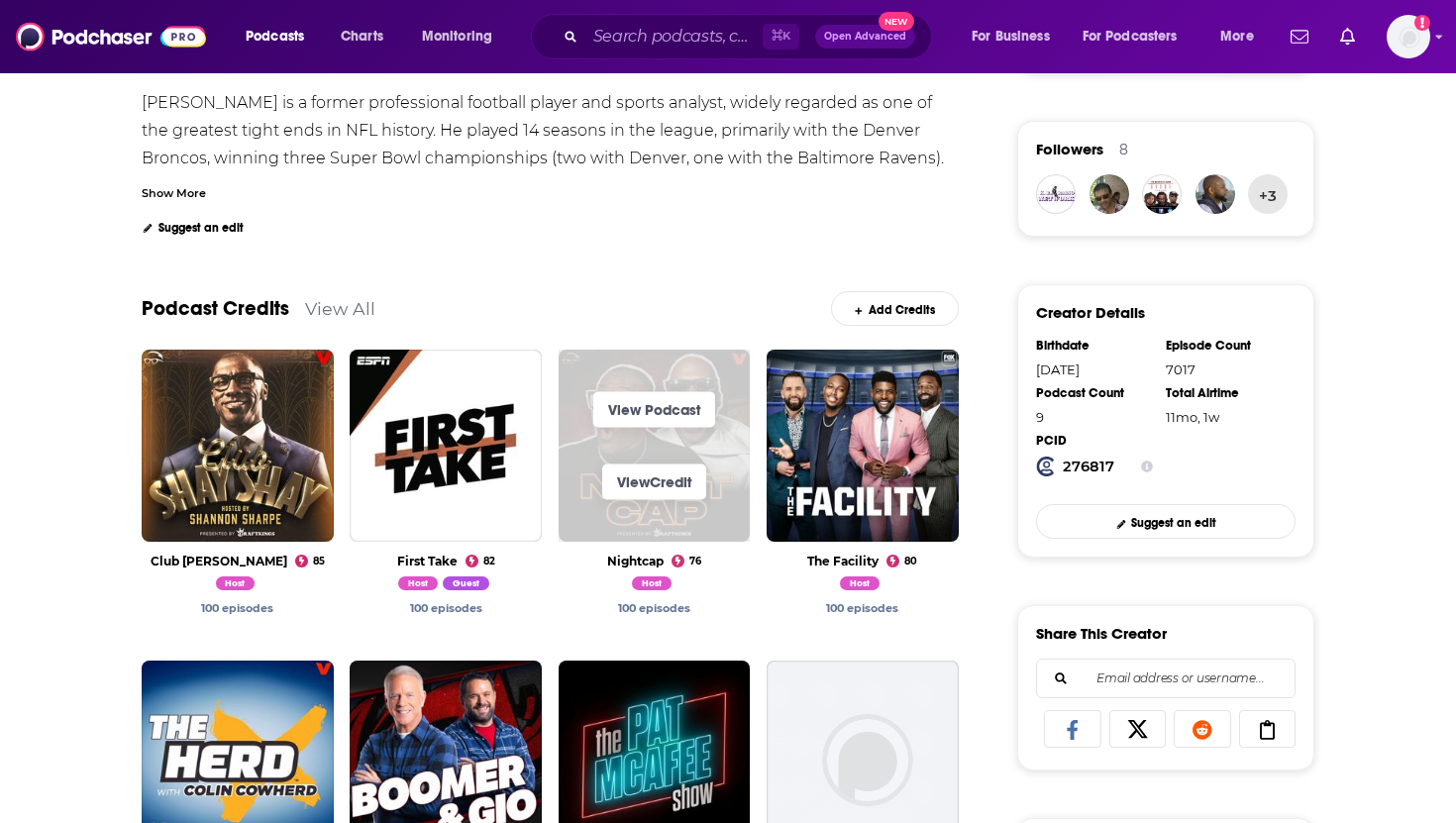 scroll, scrollTop: 429, scrollLeft: 0, axis: vertical 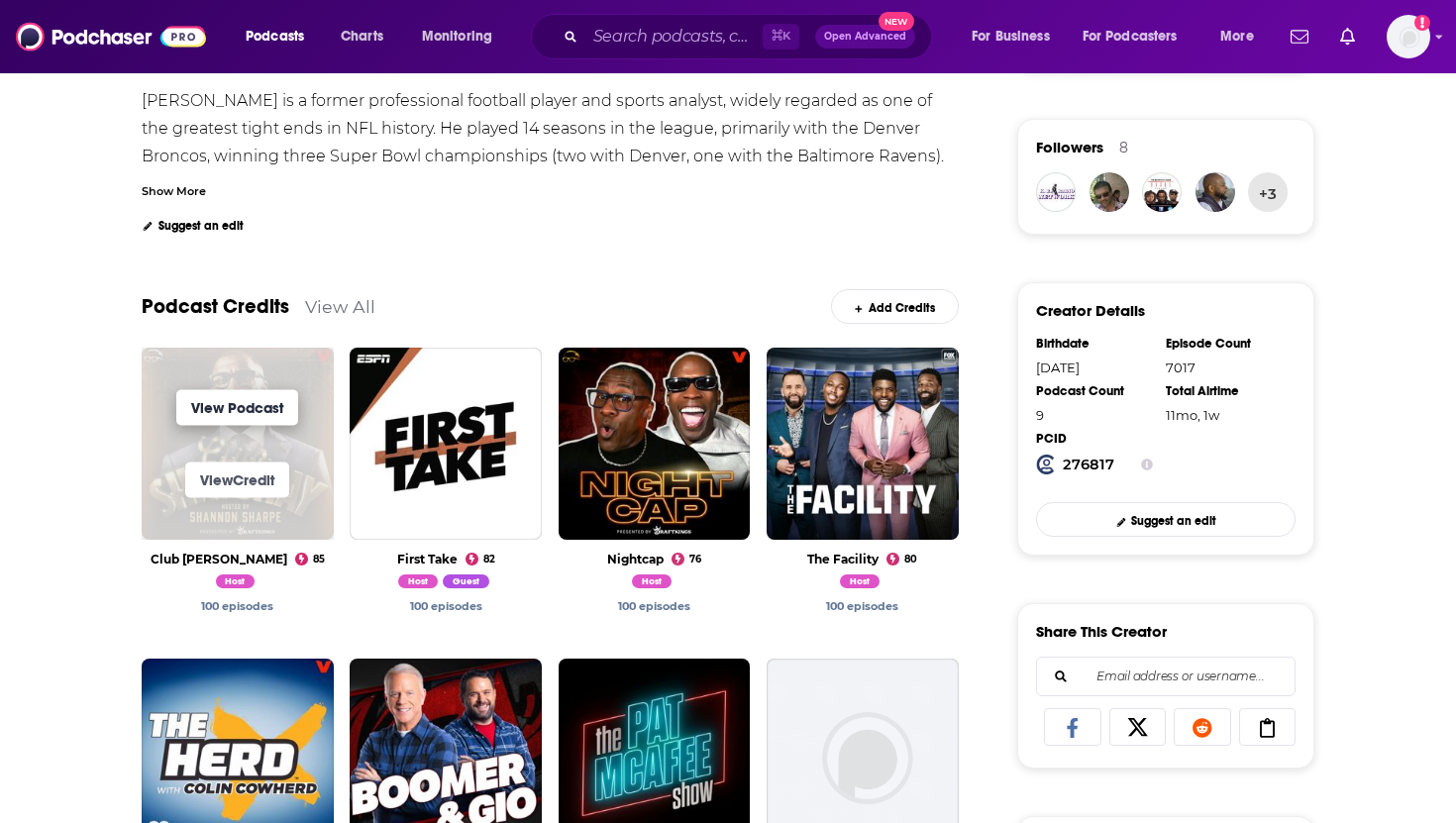 click on "View Podcast" at bounding box center [237, 408] 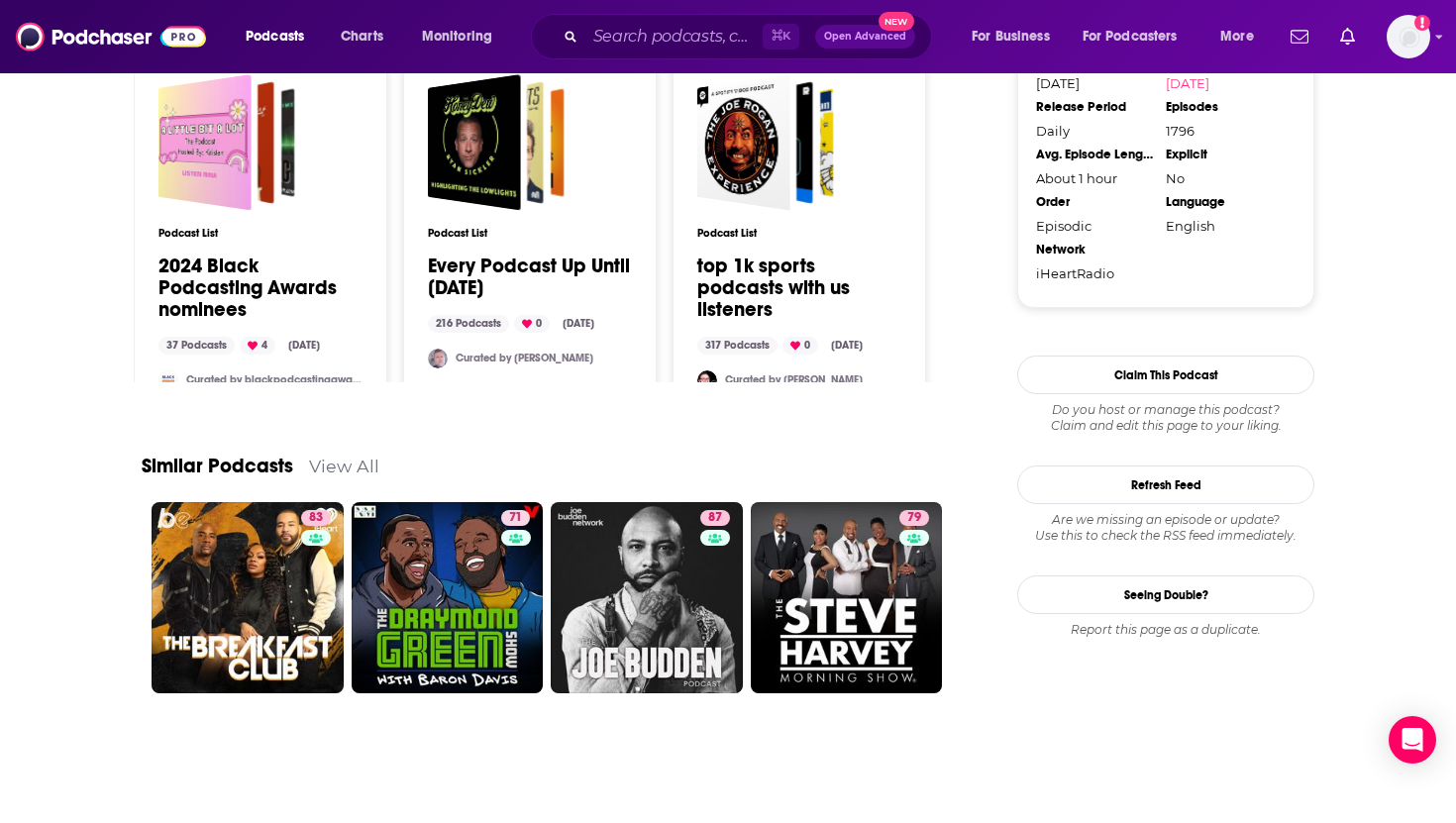 scroll, scrollTop: 2126, scrollLeft: 0, axis: vertical 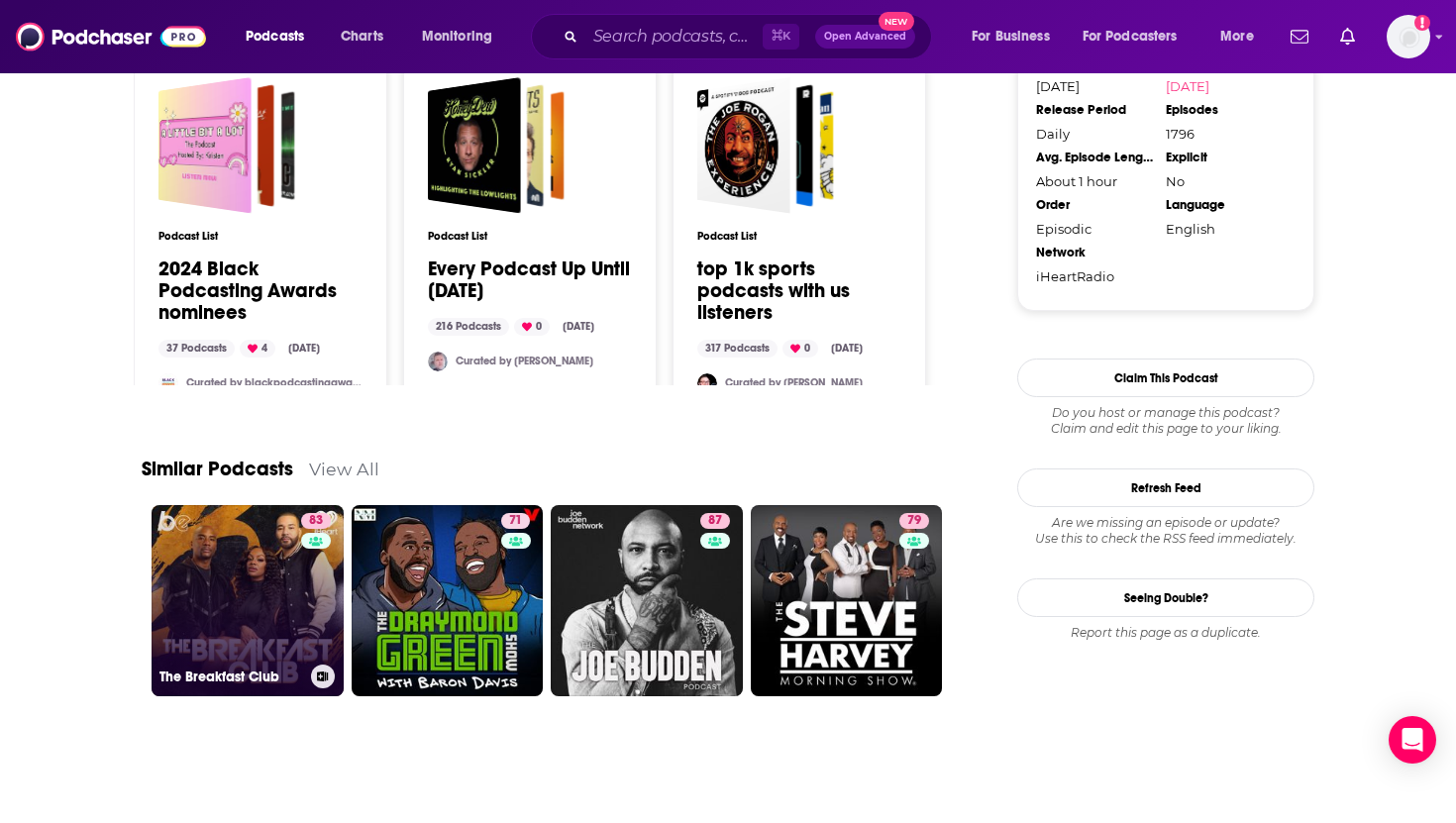 click on "83 The Breakfast Club" at bounding box center (248, 601) 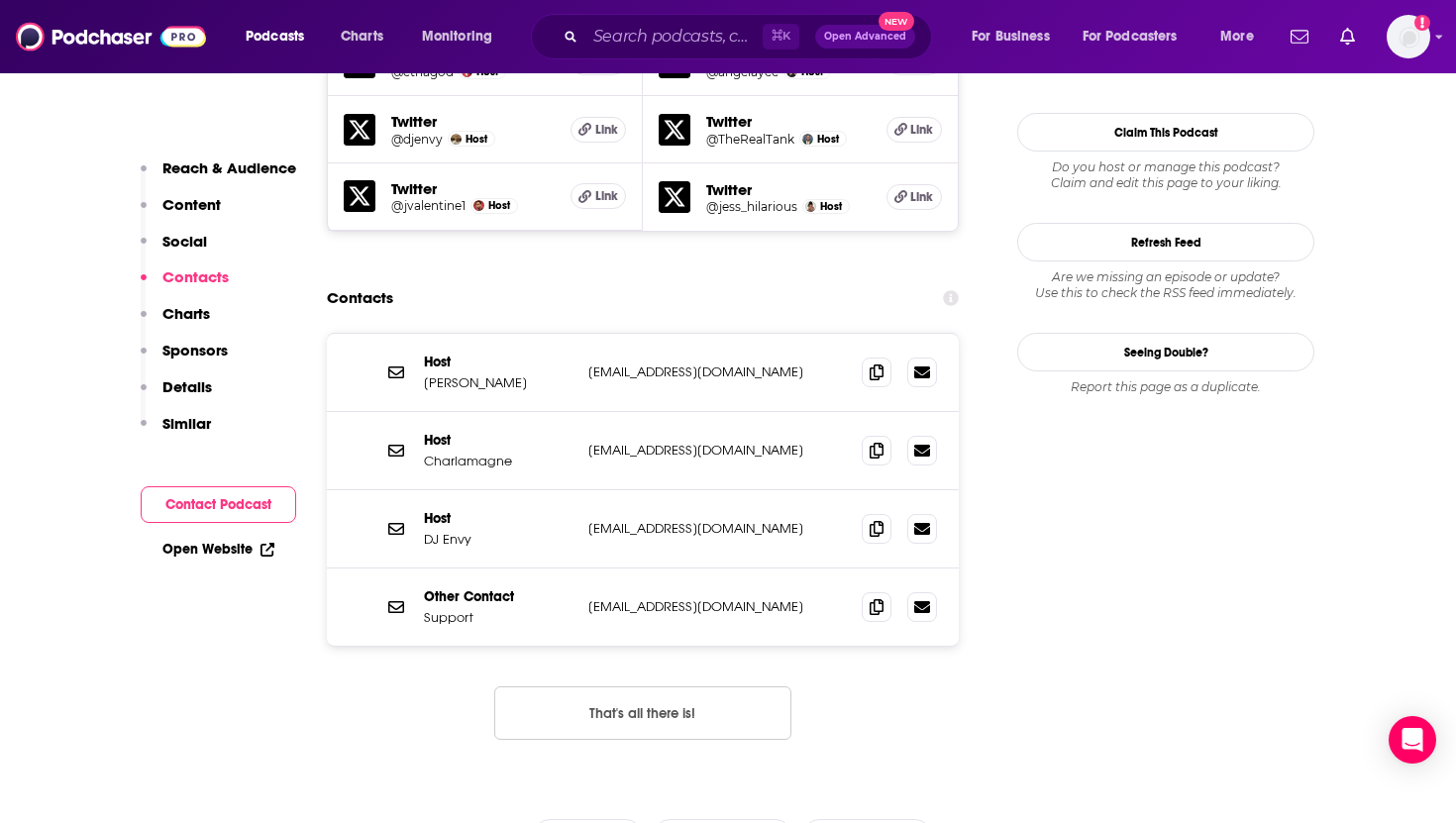scroll, scrollTop: 2006, scrollLeft: 0, axis: vertical 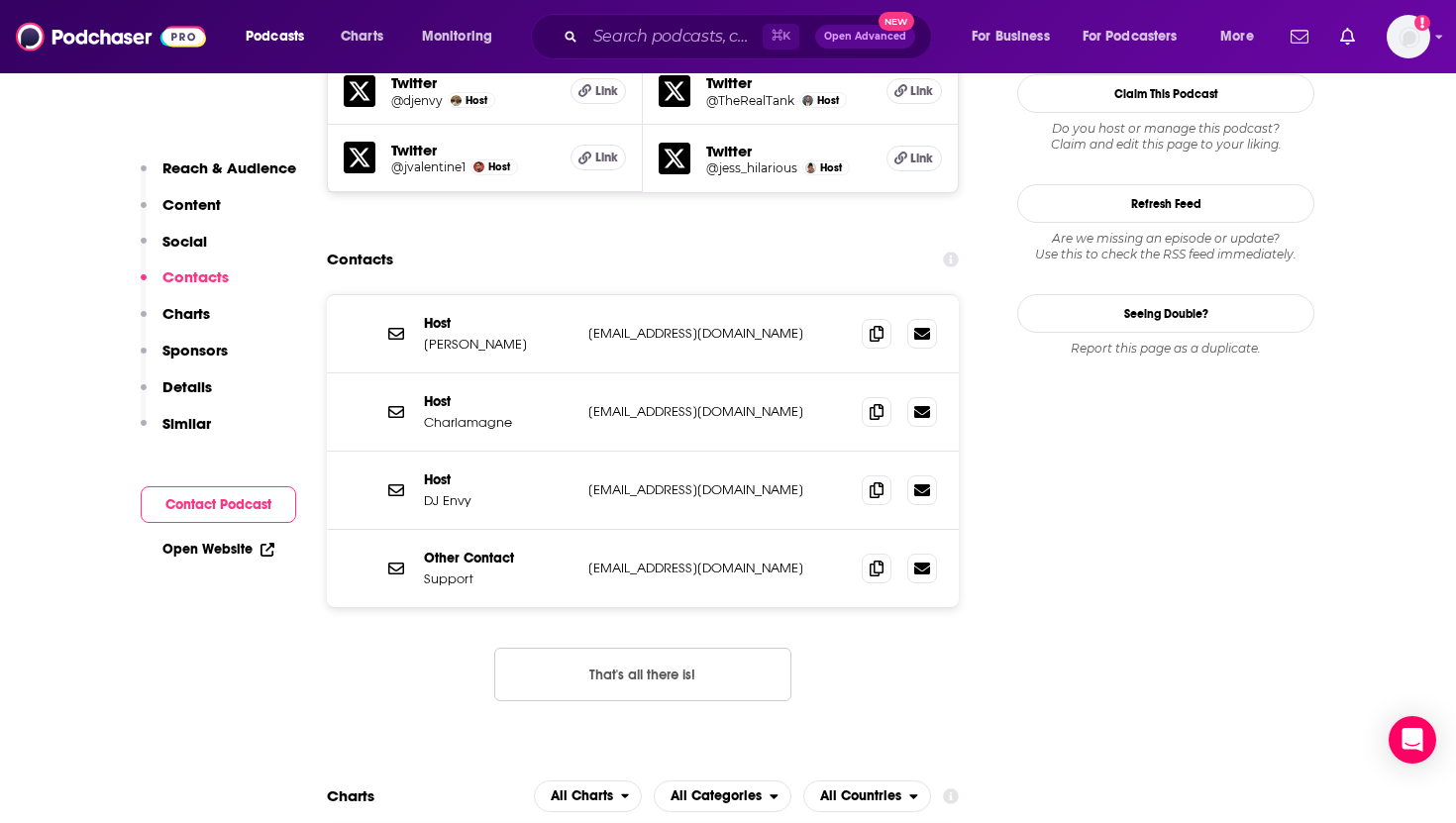 click on "Host Angela Yee bookangelayee@gmail.com bookangelayee@gmail.com     Host Charlamagne ceomind@cthagodworld.com ceomind@cthagodworld.com     Host DJ Envy djenvyassistant@gmail.com djenvyassistant@gmail.com     Other Contact Support support@iheart.com support@iheart.com That's all there is!" at bounding box center (643, 513) 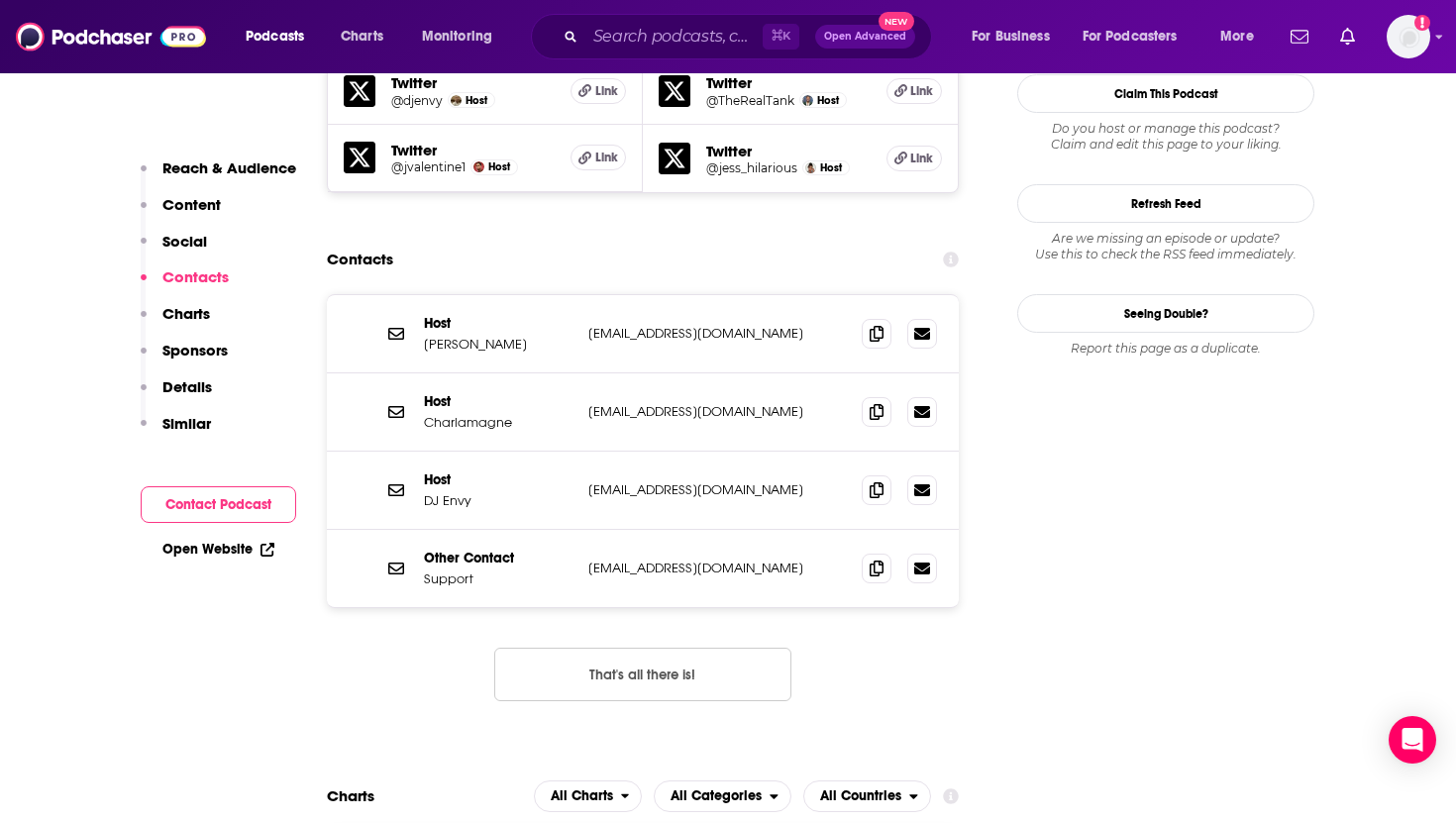 click on "Contact Podcast" at bounding box center [218, 504] 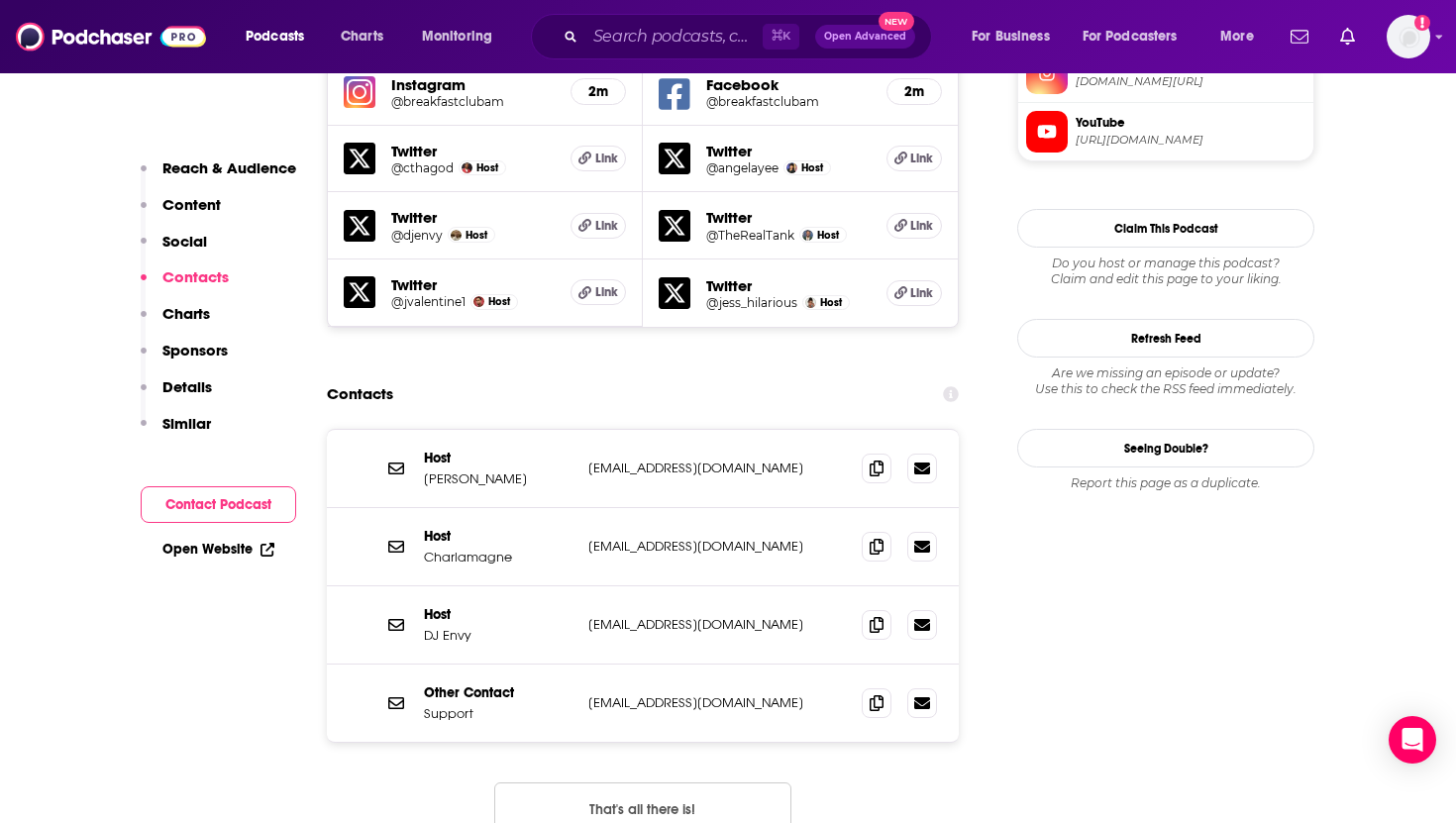 scroll, scrollTop: 1862, scrollLeft: 0, axis: vertical 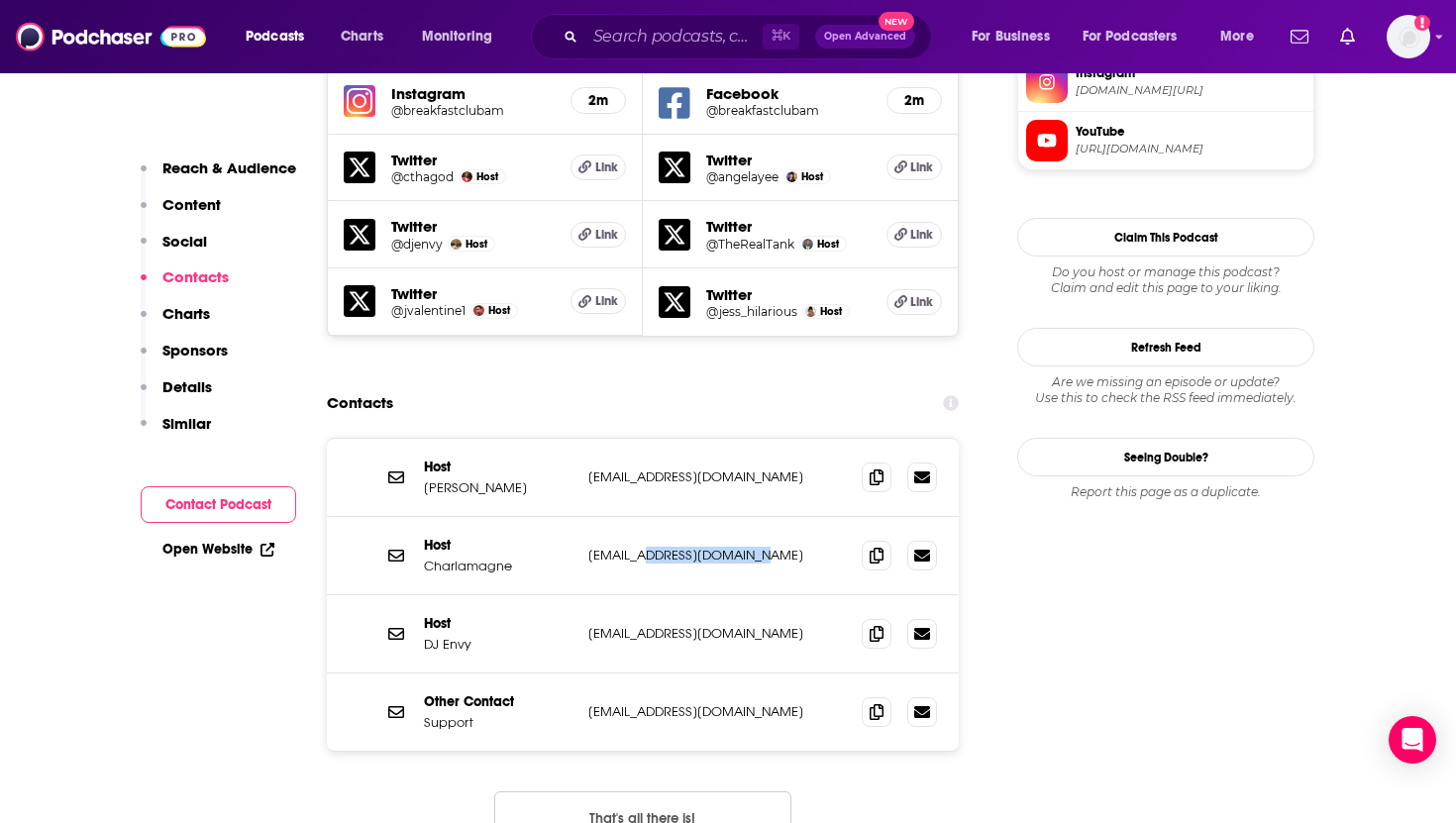drag, startPoint x: 783, startPoint y: 449, endPoint x: 657, endPoint y: 450, distance: 126.004 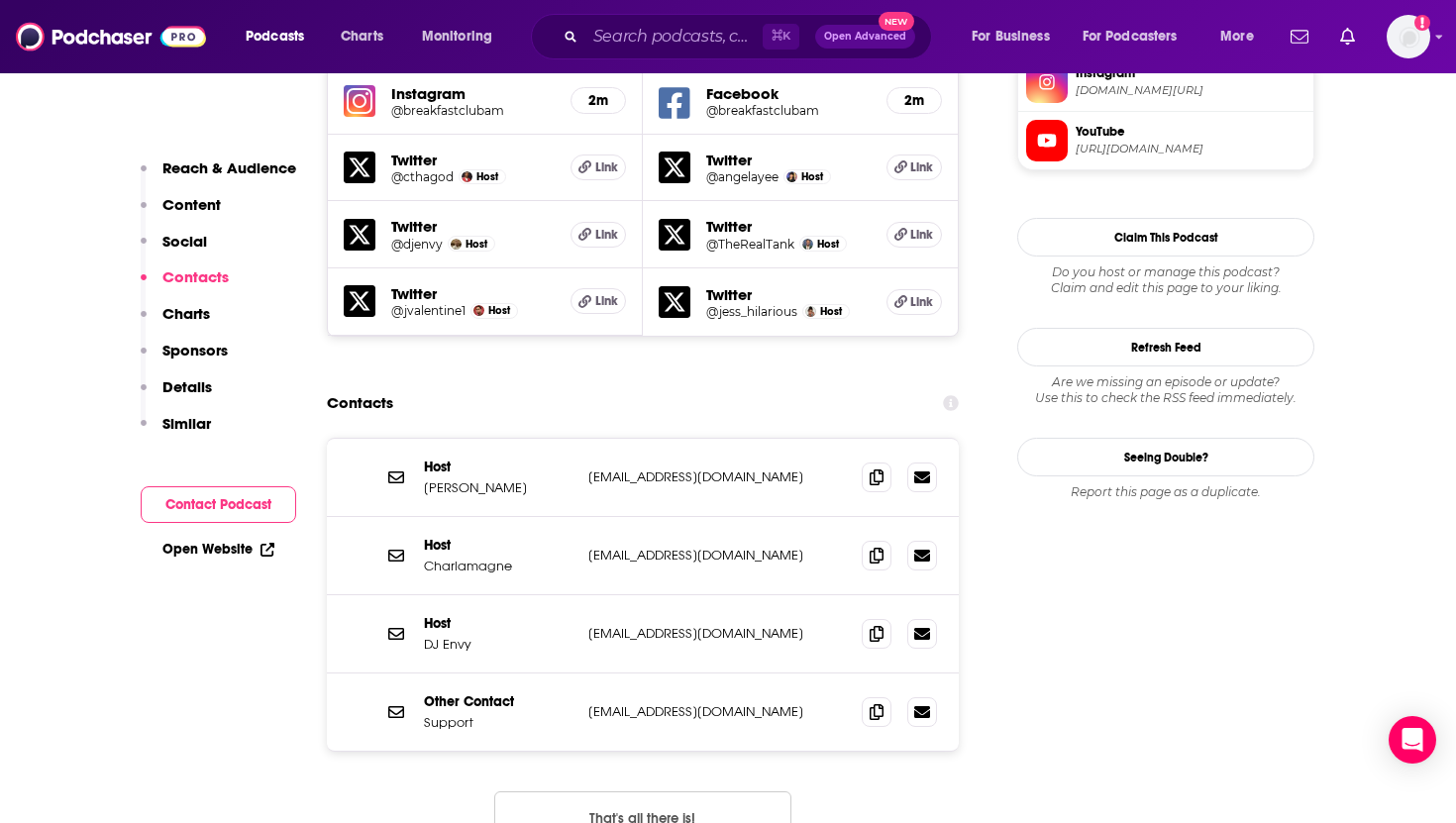 click on "ceomind@cthagodworld.com" at bounding box center [717, 555] 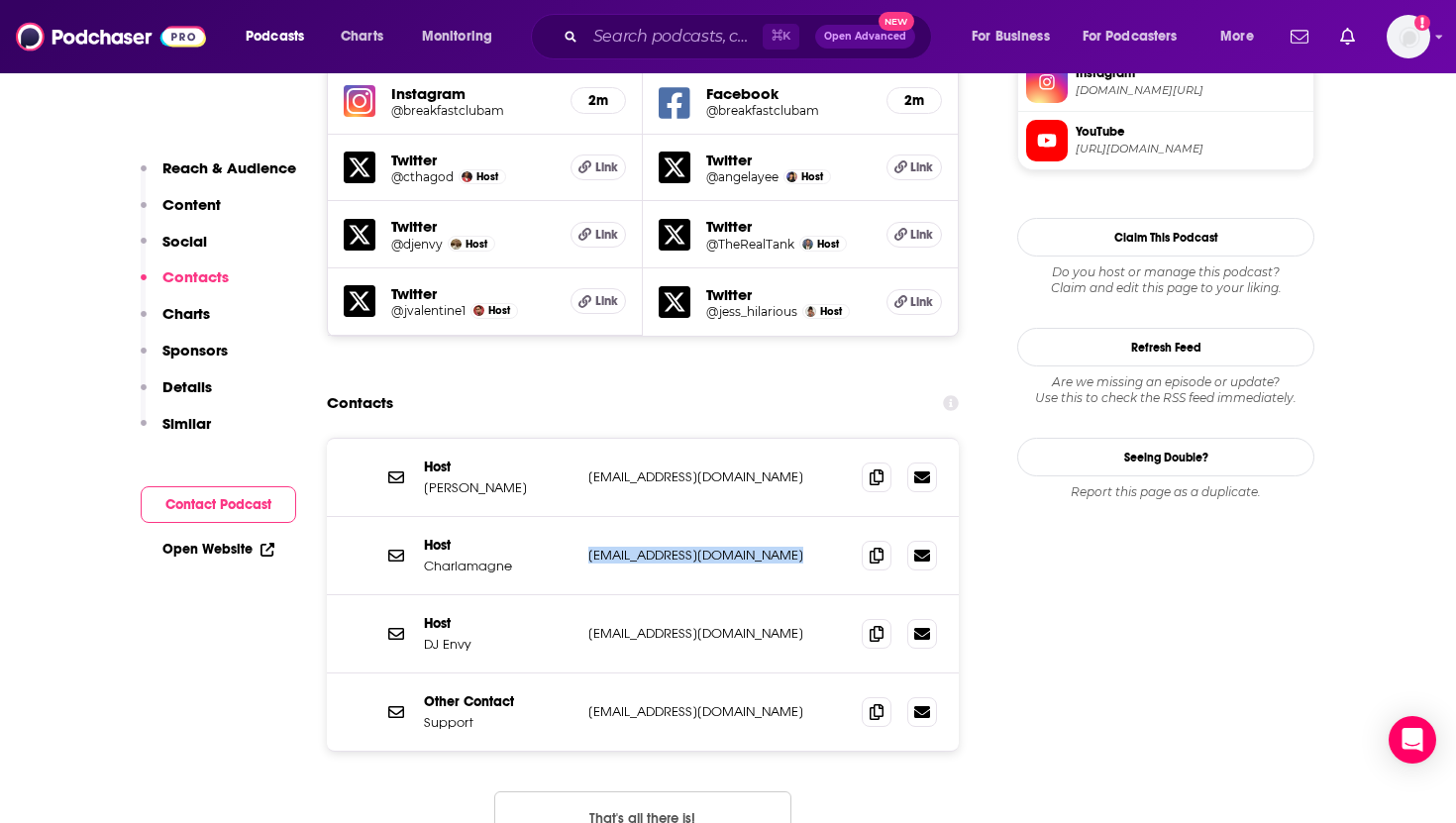 drag, startPoint x: 783, startPoint y: 444, endPoint x: 584, endPoint y: 442, distance: 199.01005 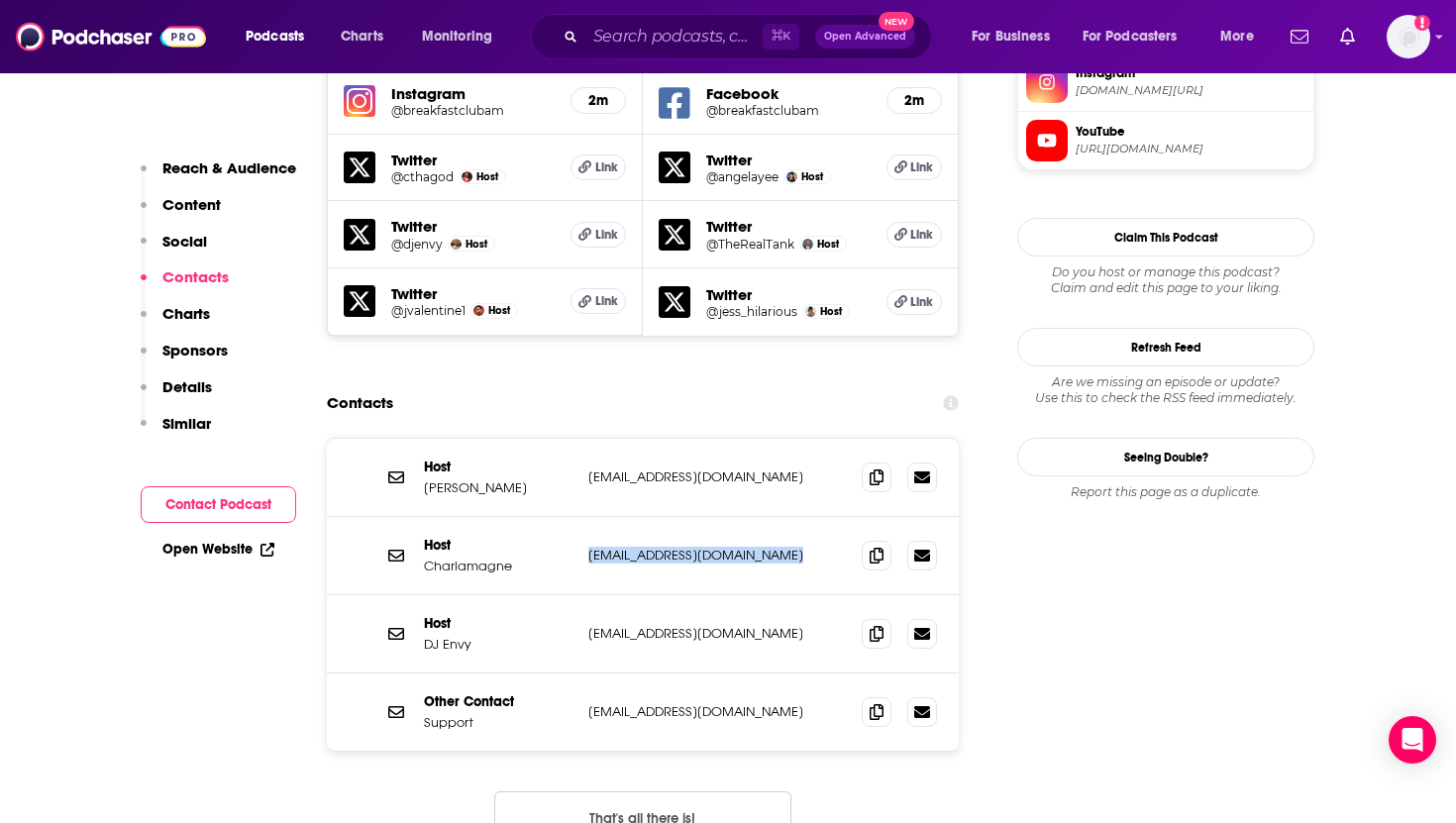 copy on "ceomind@cthagodworld.com ceomind@cthagodworld.com" 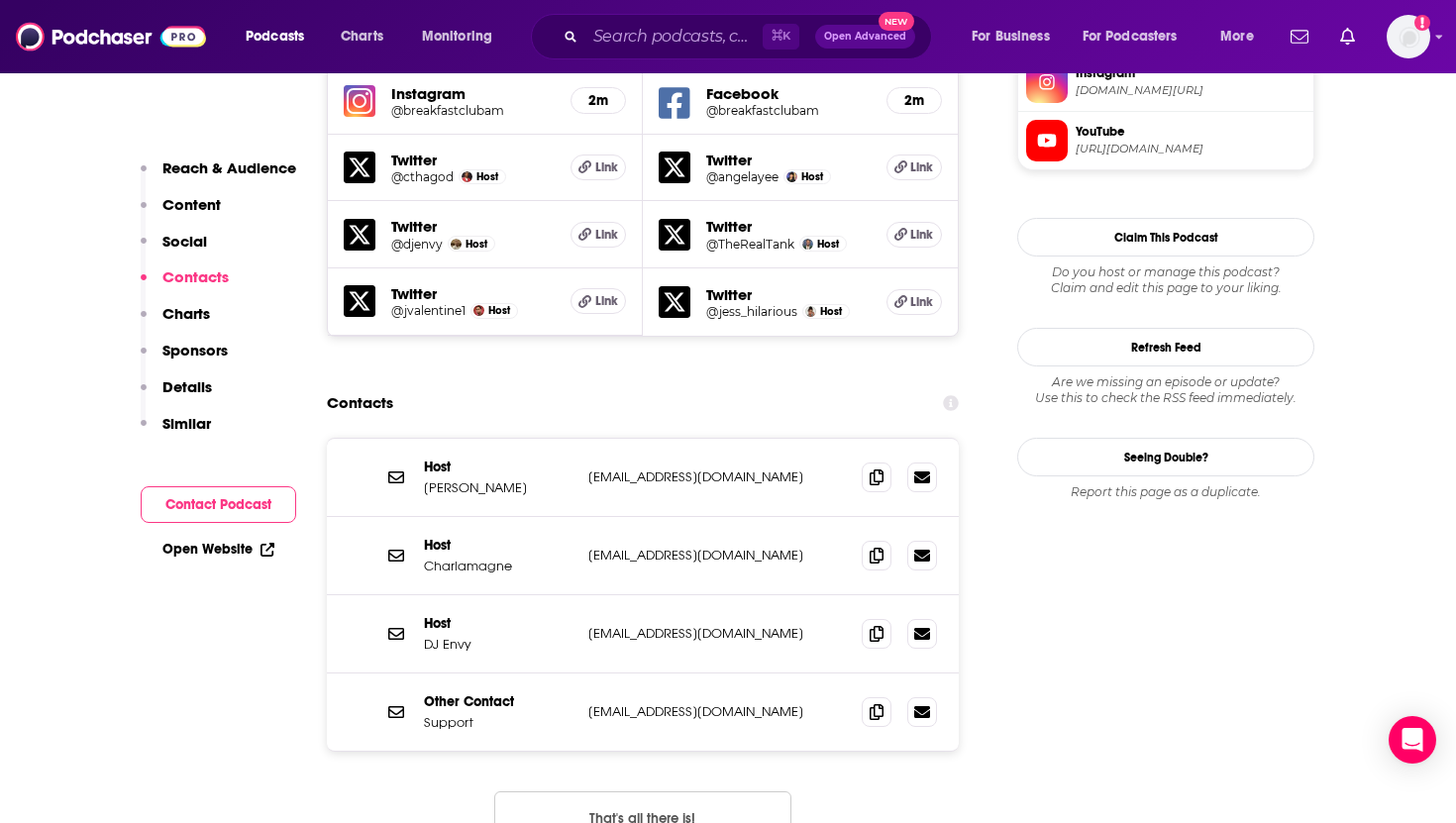 click on "Charlamagne" at bounding box center (498, 566) 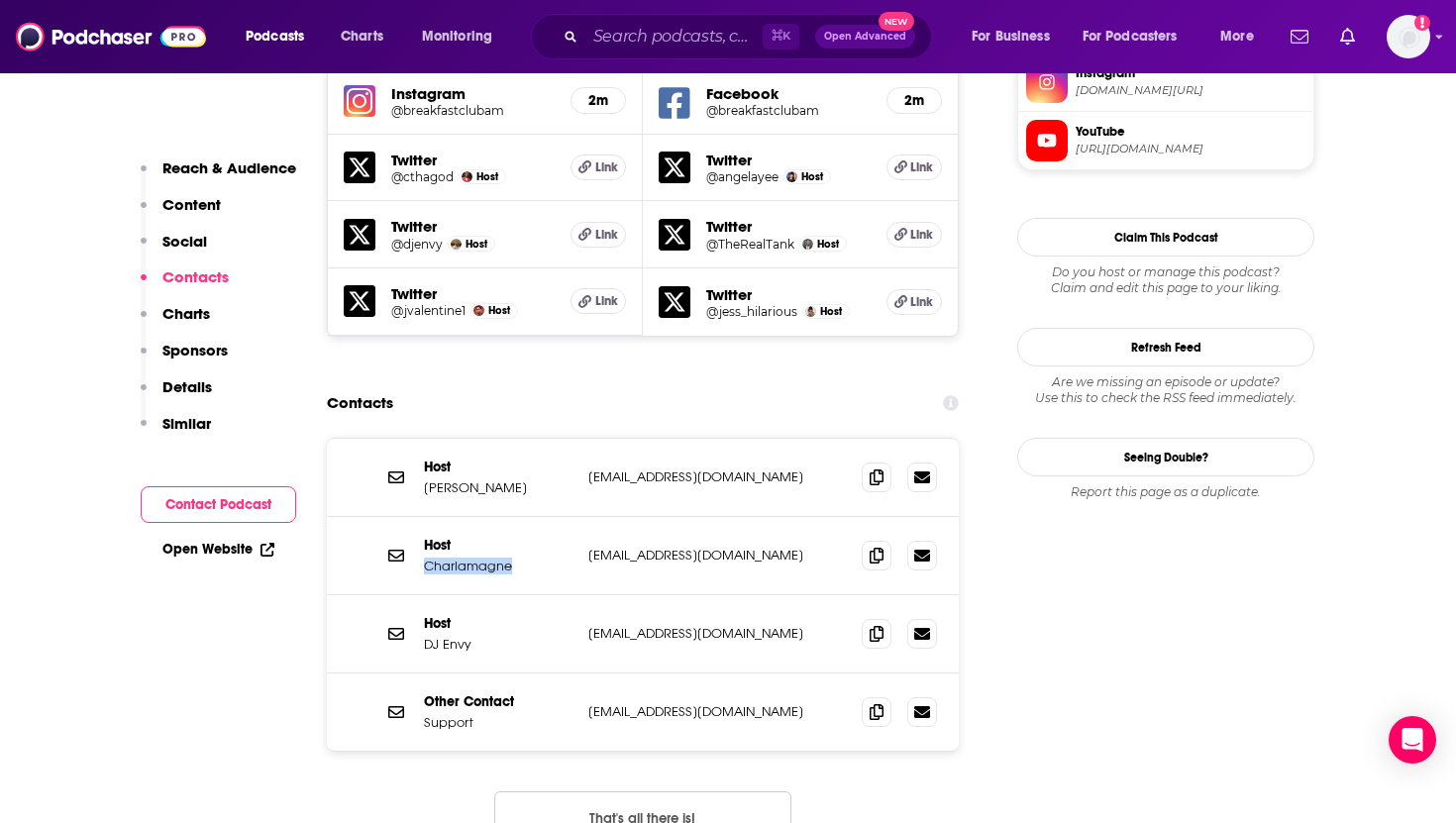 drag, startPoint x: 529, startPoint y: 454, endPoint x: 420, endPoint y: 454, distance: 109 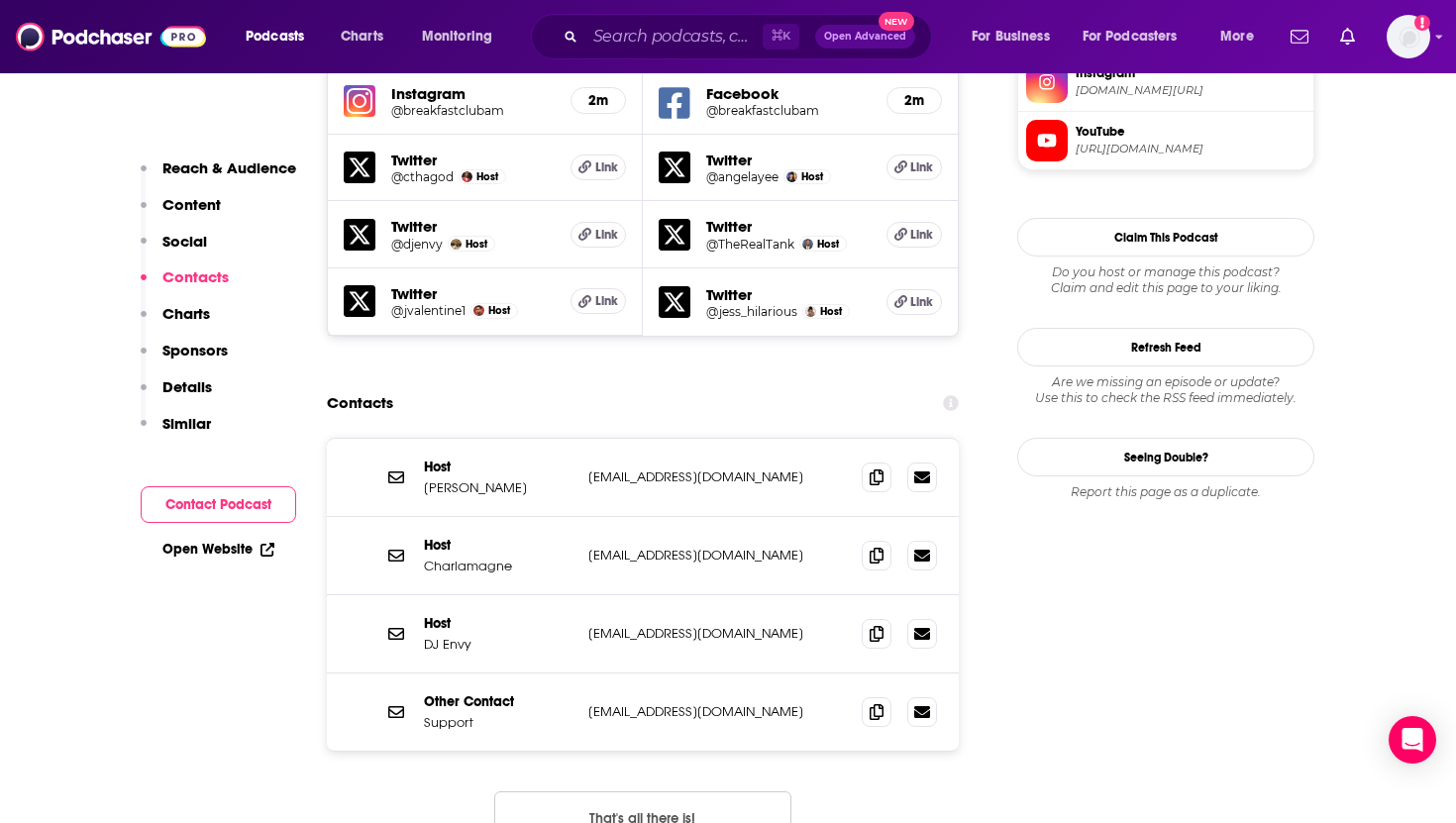 click on "Host Charlamagne ceomind@cthagodworld.com ceomind@cthagodworld.com" at bounding box center (643, 556) 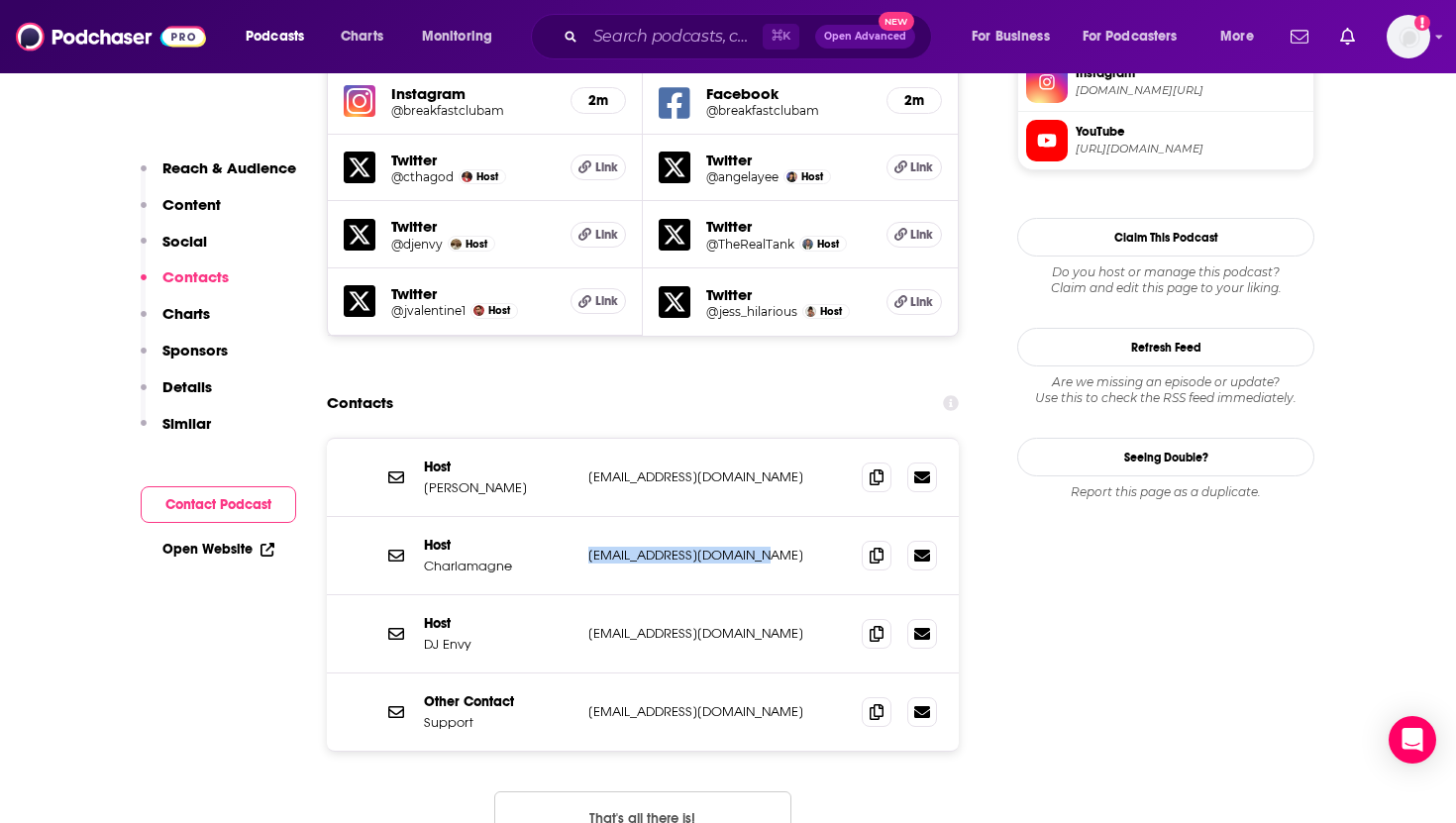 drag, startPoint x: 785, startPoint y: 452, endPoint x: 587, endPoint y: 451, distance: 198.0025 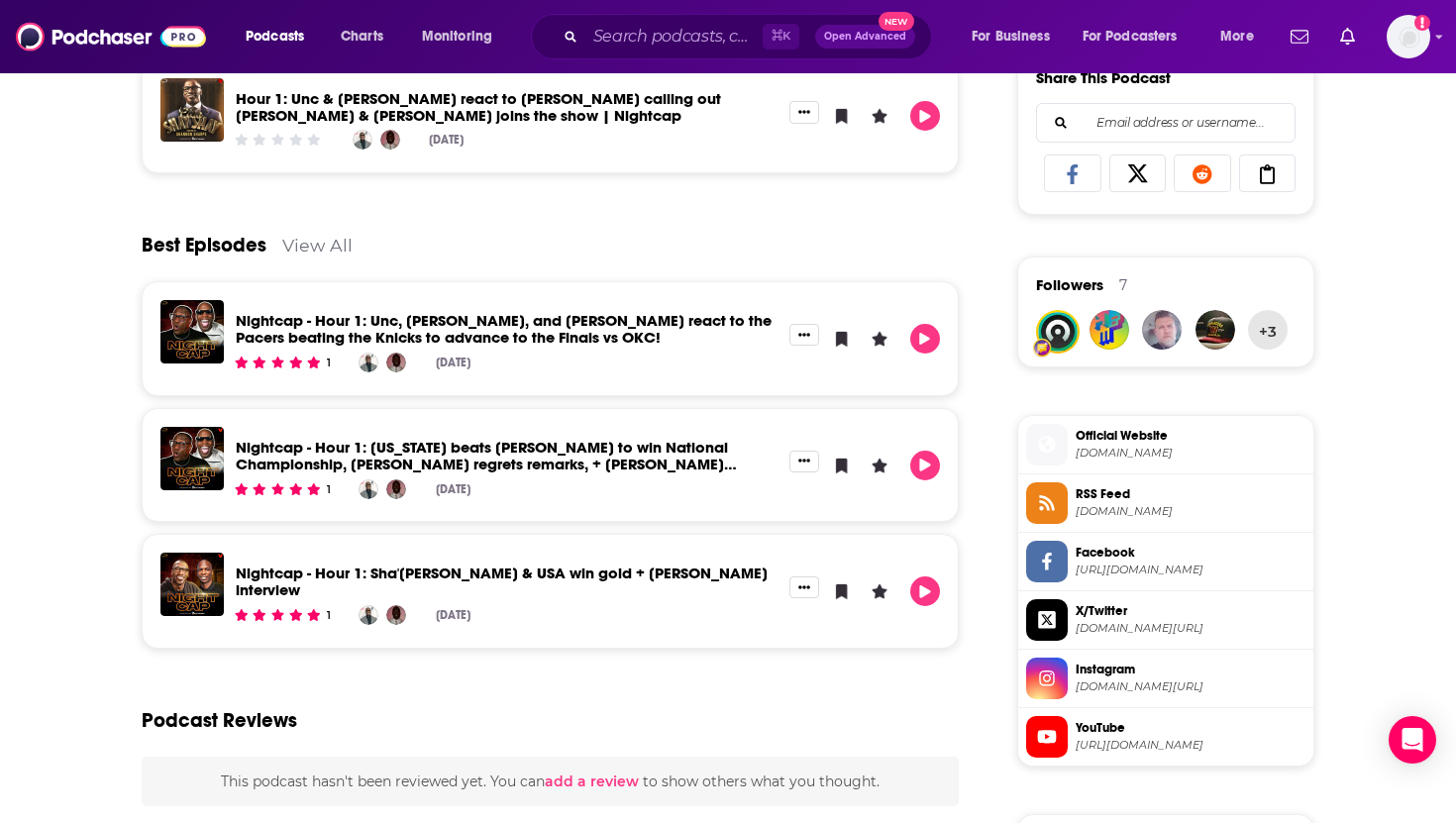 scroll, scrollTop: 221, scrollLeft: 0, axis: vertical 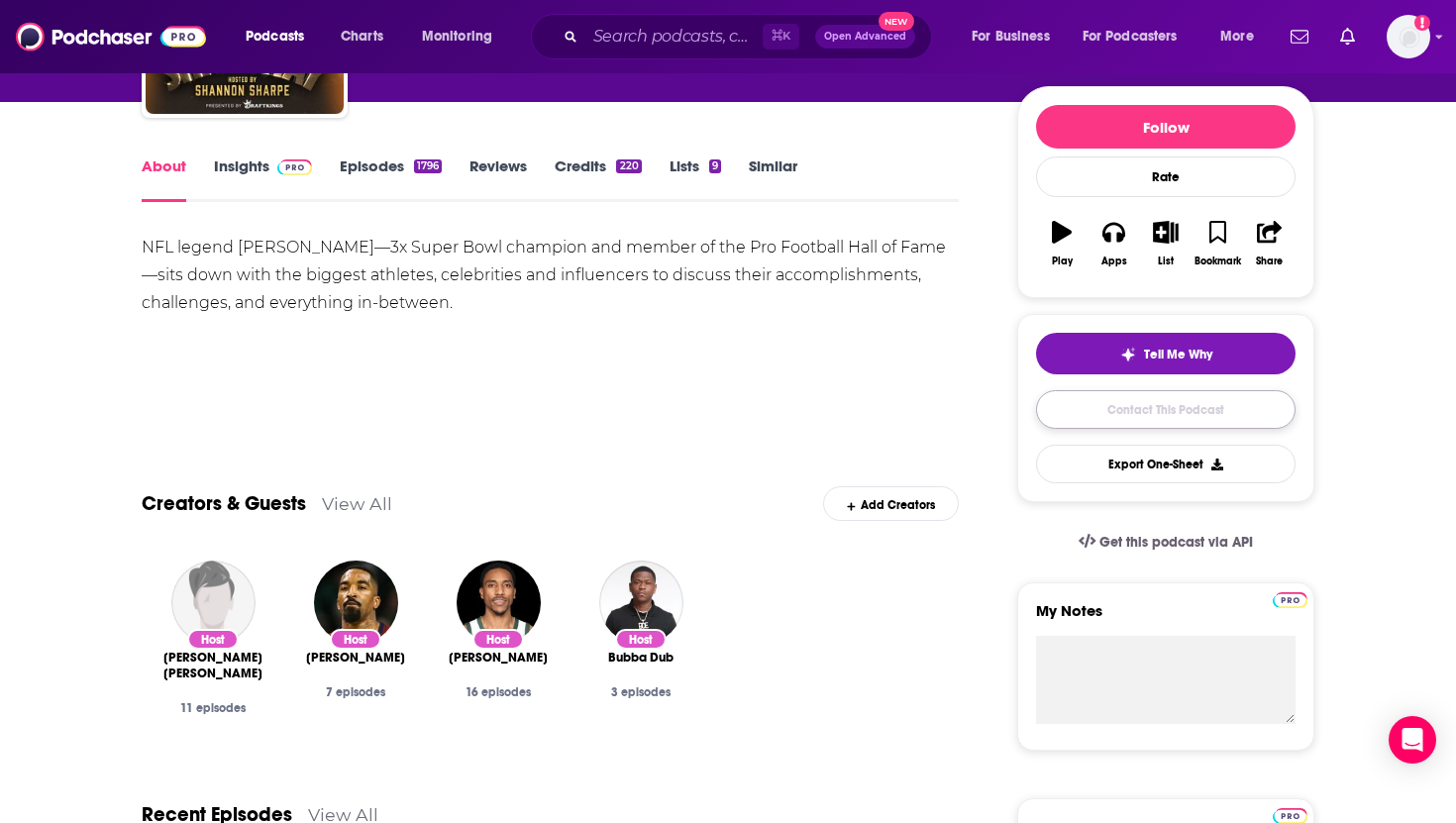 click on "Contact This Podcast" at bounding box center (1166, 409) 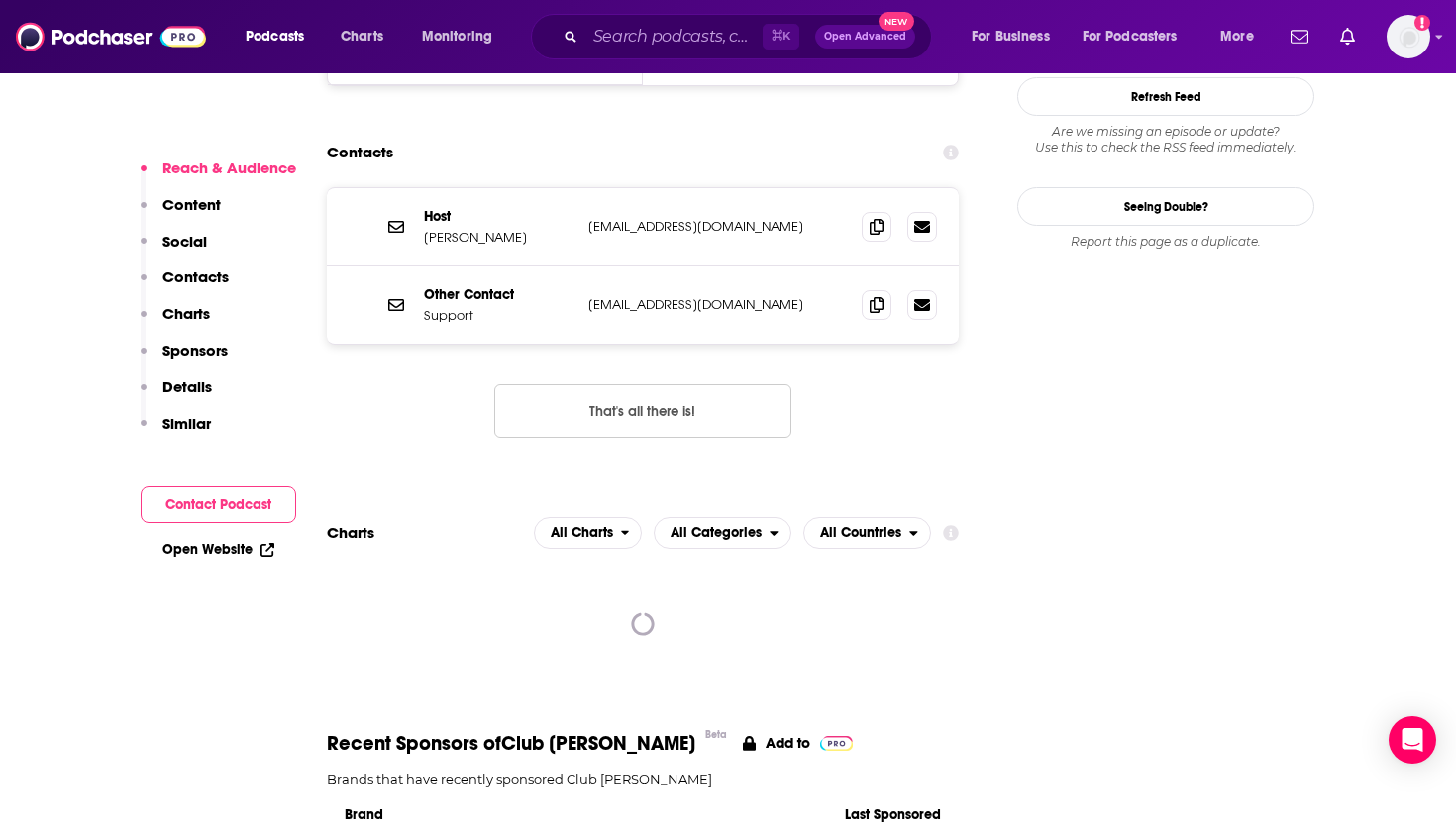 scroll, scrollTop: 2081, scrollLeft: 0, axis: vertical 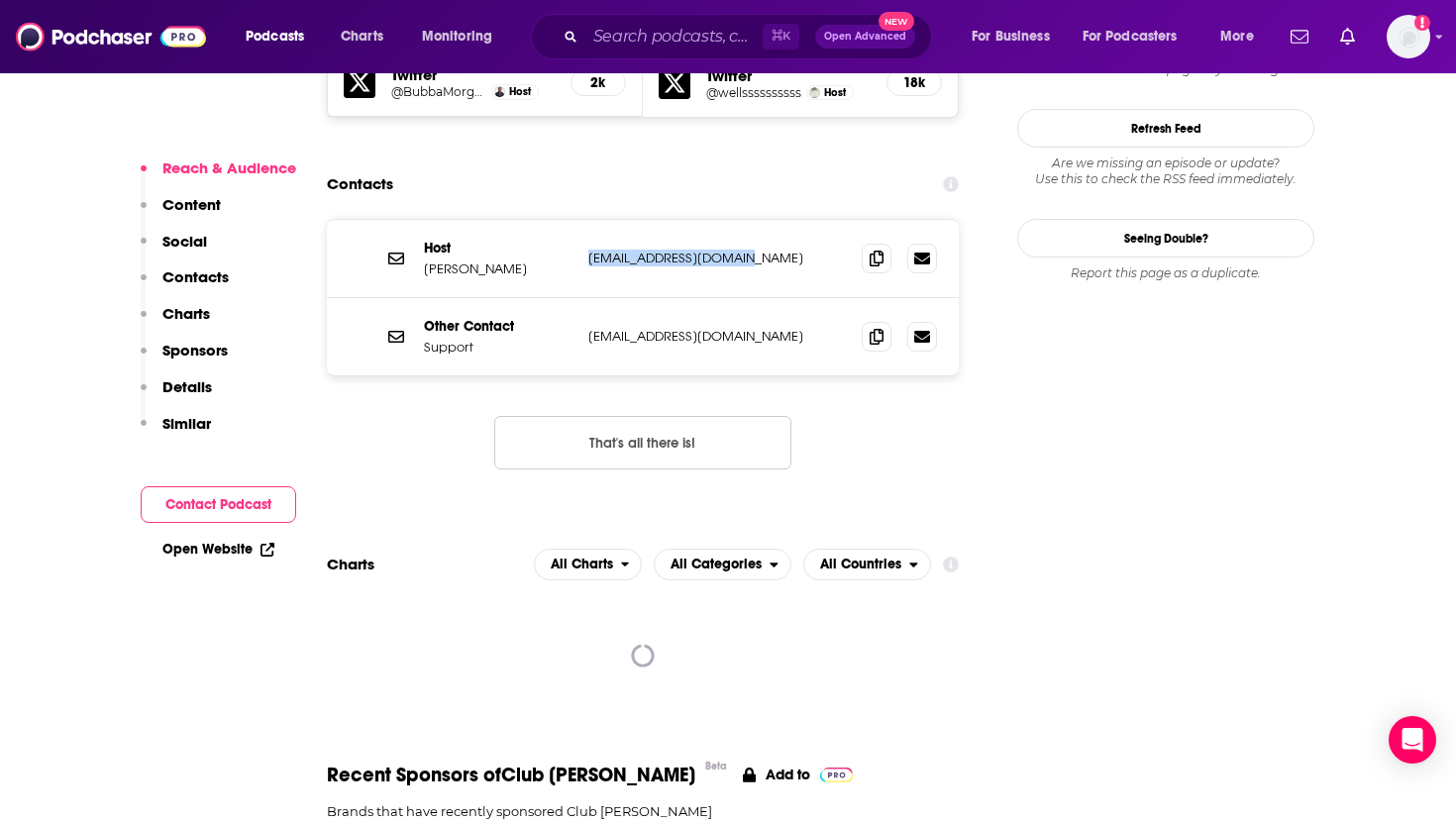 drag, startPoint x: 793, startPoint y: 170, endPoint x: 587, endPoint y: 175, distance: 206.06067 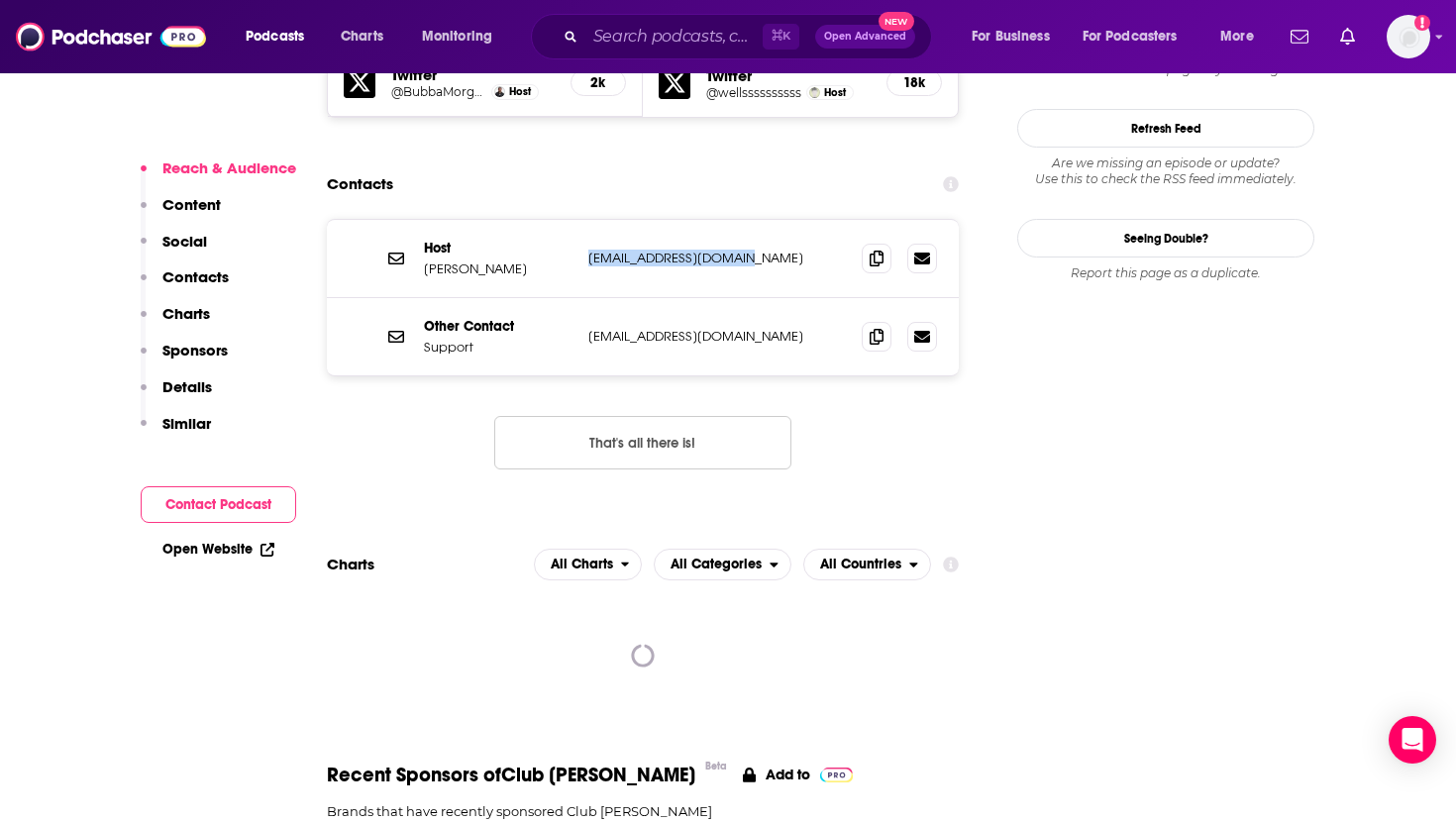 copy on "info@shayshaymedia.com" 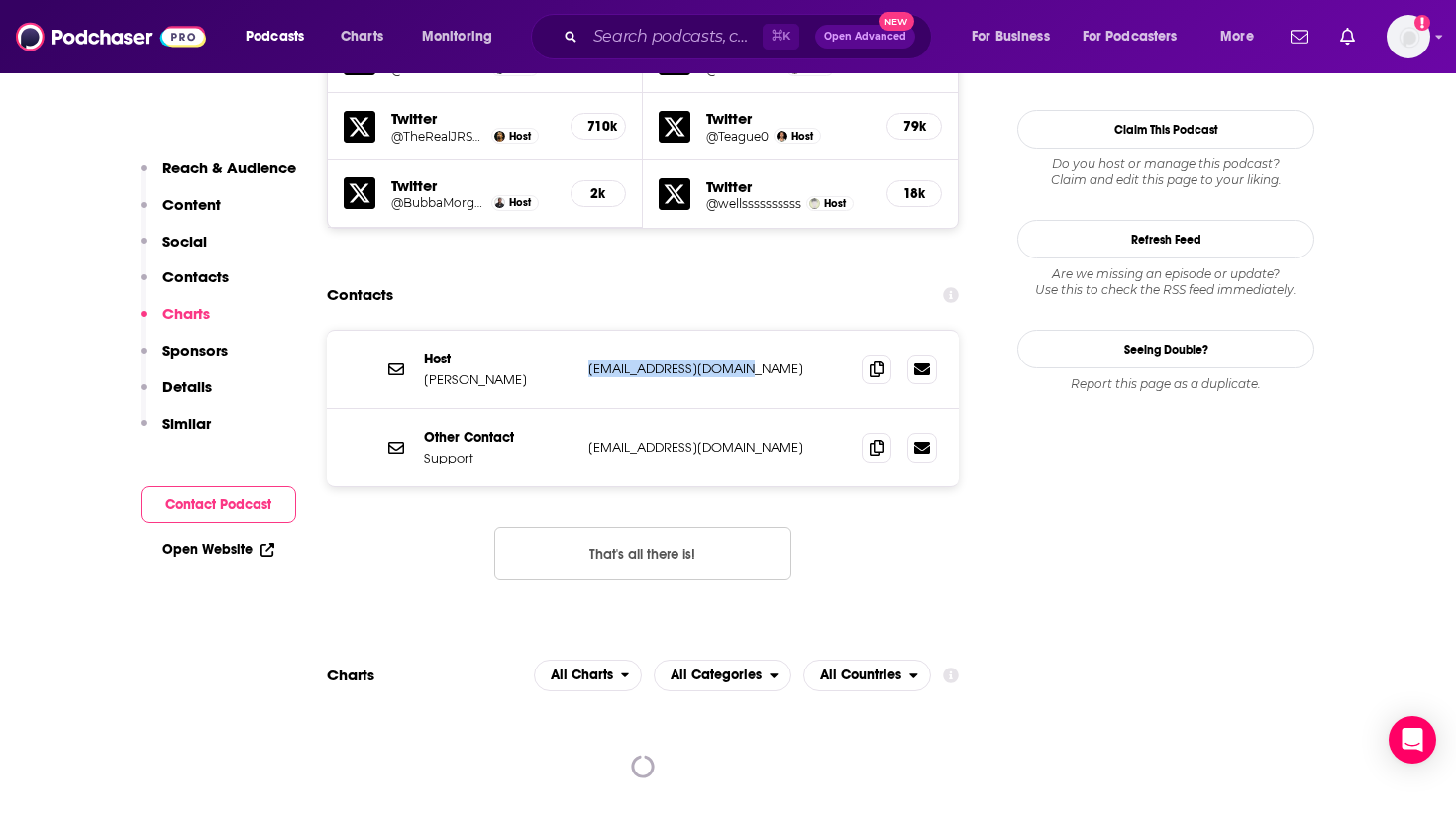 scroll, scrollTop: 1908, scrollLeft: 0, axis: vertical 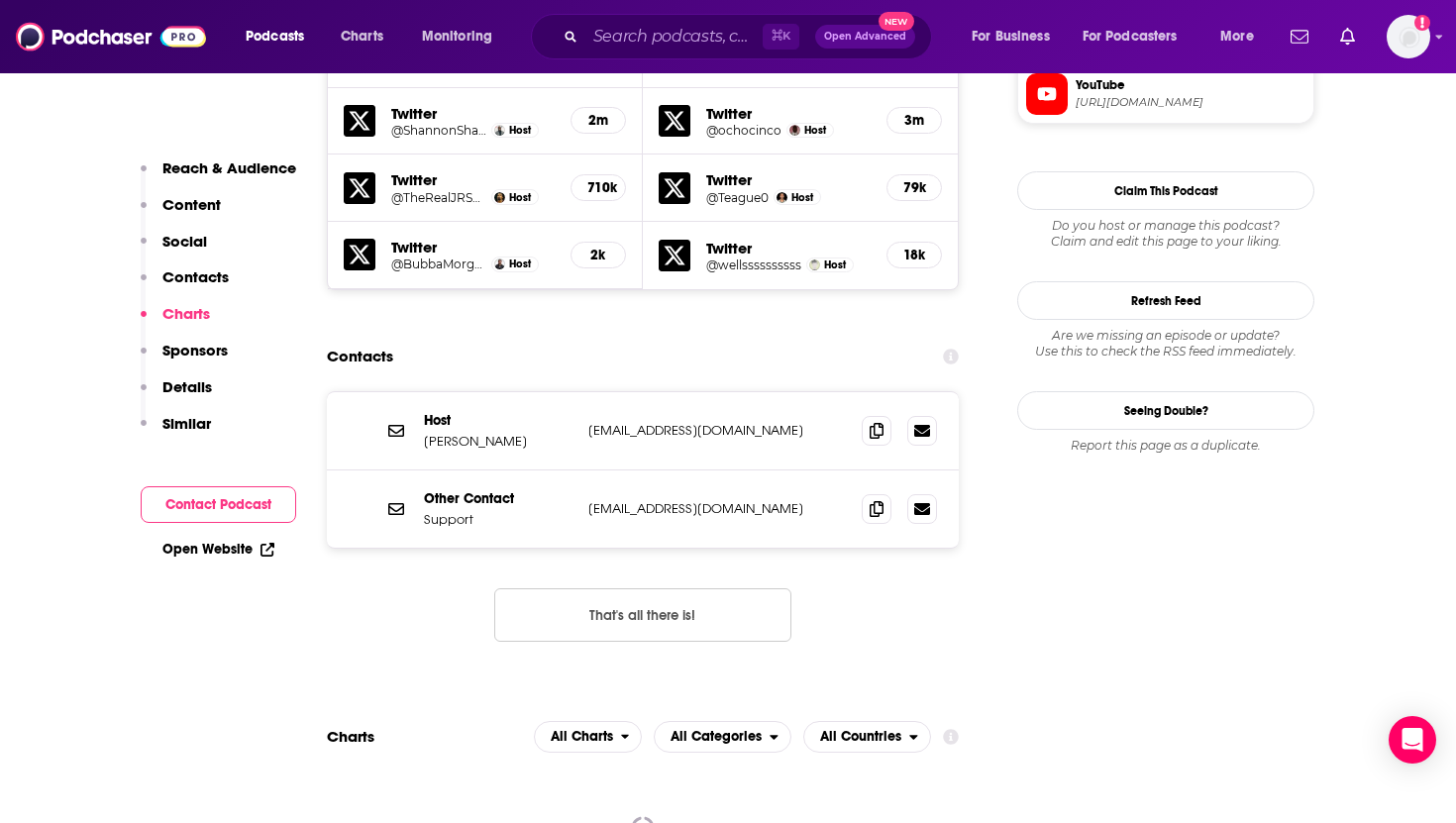 click on "About Insights Episodes 1796 Reviews Credits 220 Lists 9 Similar Podcast Insights Reach & Audience Content Social Contacts Charts Sponsors Details Similar Contact Podcast Open Website  Reach Power Score™ 85 Total Monthly Listens 8.6m-13m New Episode Listens 79k-118k Export One-Sheet Audience Demographics Gender Male Age 31 yo Income $ $ $ $ $ Parental Status Not Parents Countries 1 United States 2 Australia 3 Italy 4 Mexico 5 Canada Top Cities Phoenix, AZ , New York, NY , Winnipeg , Willingboro , Warner Robins, GA , Tucson, AZ Interests Society , Sports - Basketball , Basketball , Education , Rap & hip hop , American football Jobs Principals/Owners , Musicians , Machinists/Operators , Managers , CEOs/Managing Directors , Performers/Entertainers Ethnicities African American , White / Caucasian , Hispanic , Asian Show More Content Political Skew Neutral/Mixed Socials Youtube @ClubShayShay 3m X/Twitter @ClubShayShay 239k Instagram @clubshayshay 2m Facebook @ClubShayShay 2m Twitter @ShannonSharpe Host 2m Host" at bounding box center [564, 3995] 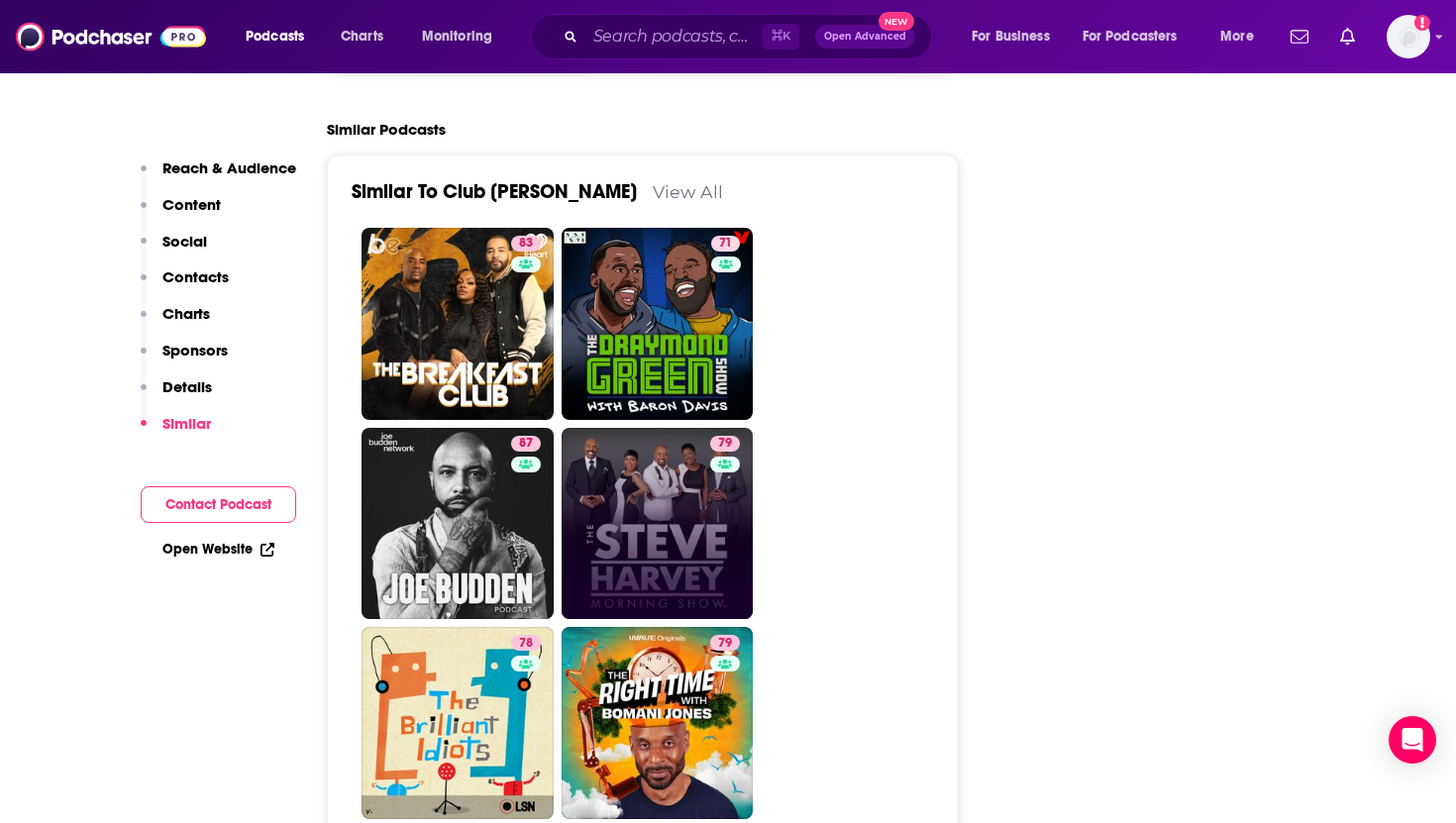 scroll, scrollTop: 4186, scrollLeft: 0, axis: vertical 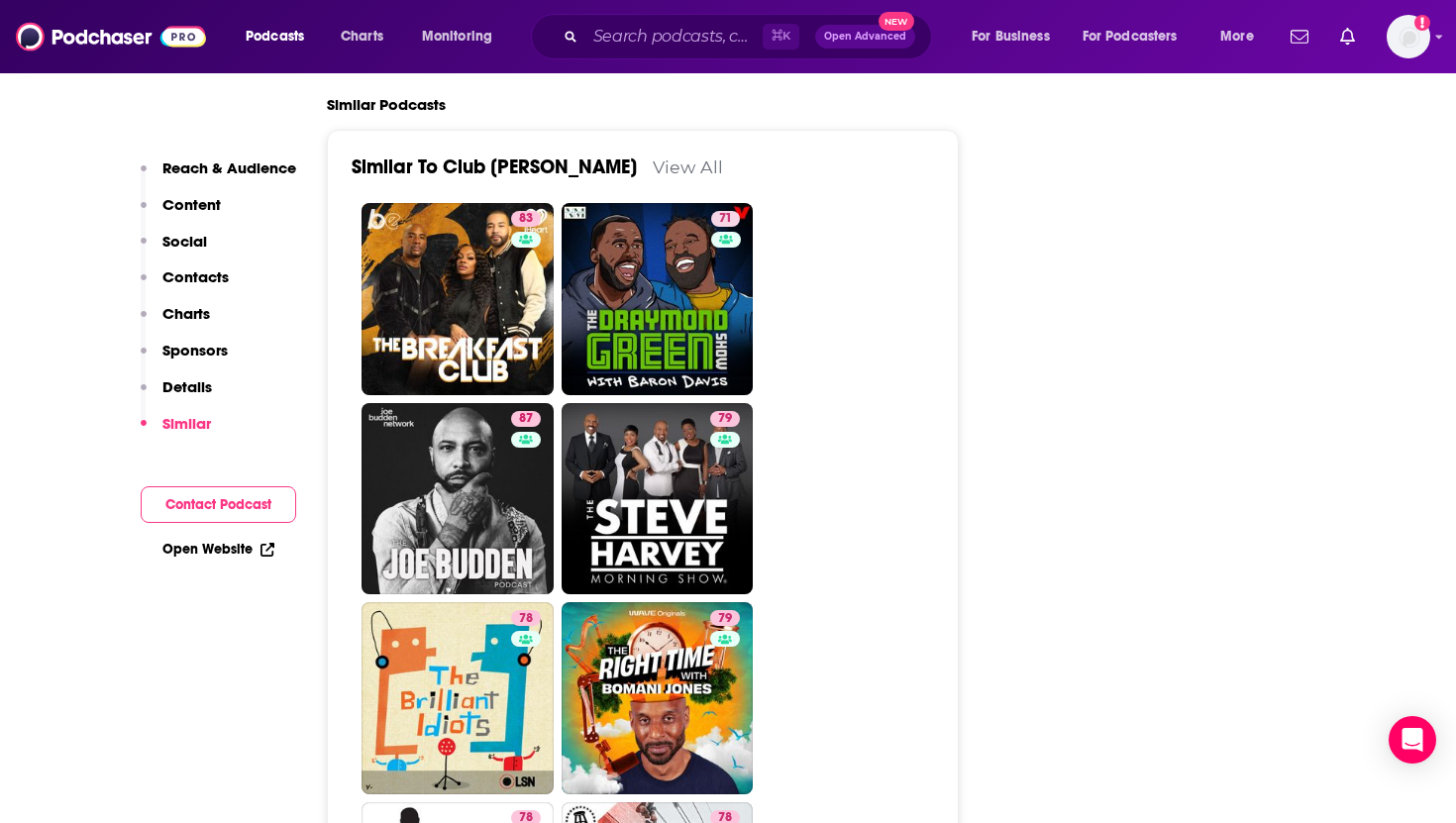 click on "83 71 87 79 78 79 78 78 84 87 76 72 78 75 67 83 70 80 70 84 66 82 68 59" at bounding box center (654, 1396) 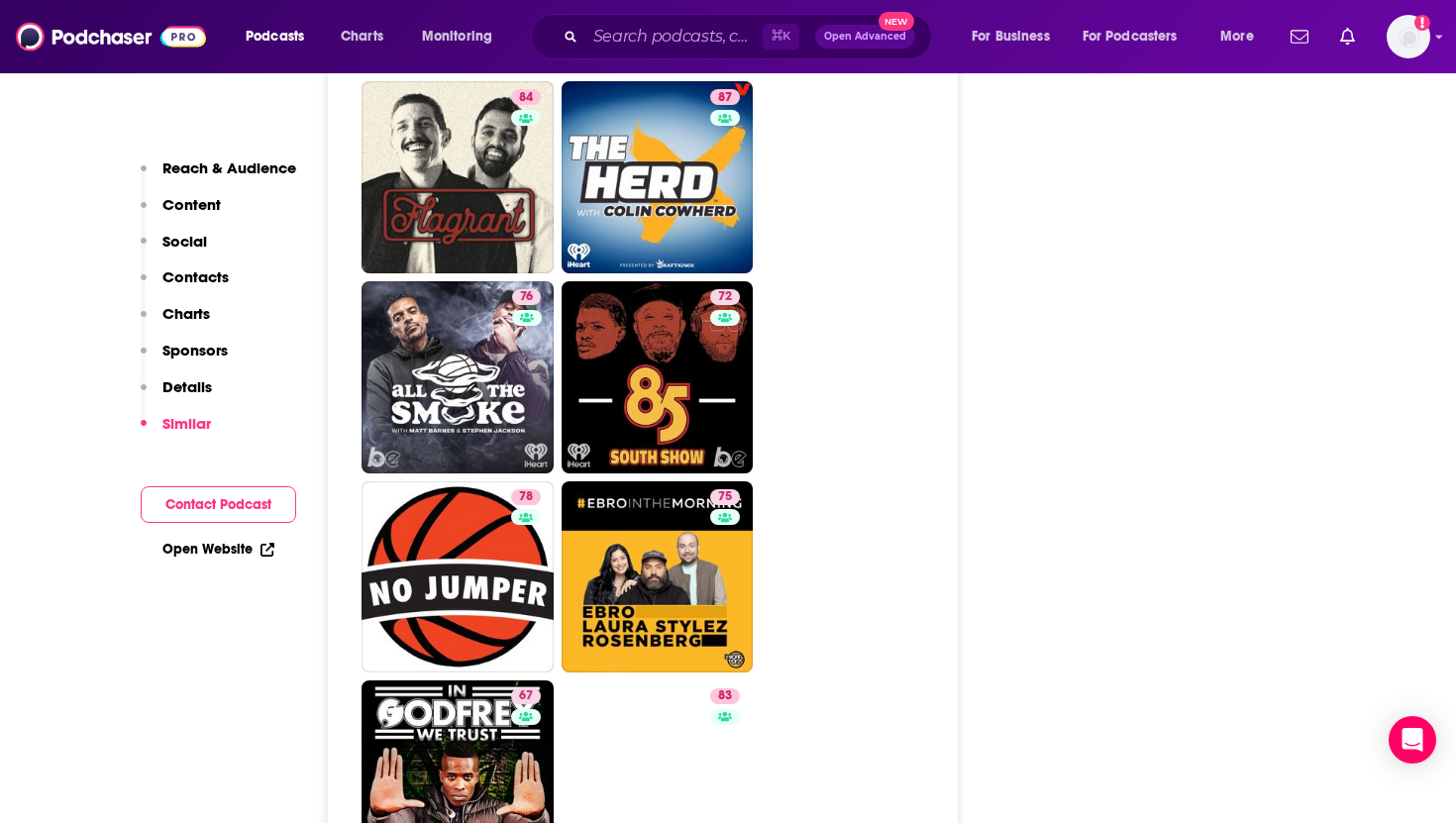 scroll, scrollTop: 5155, scrollLeft: 0, axis: vertical 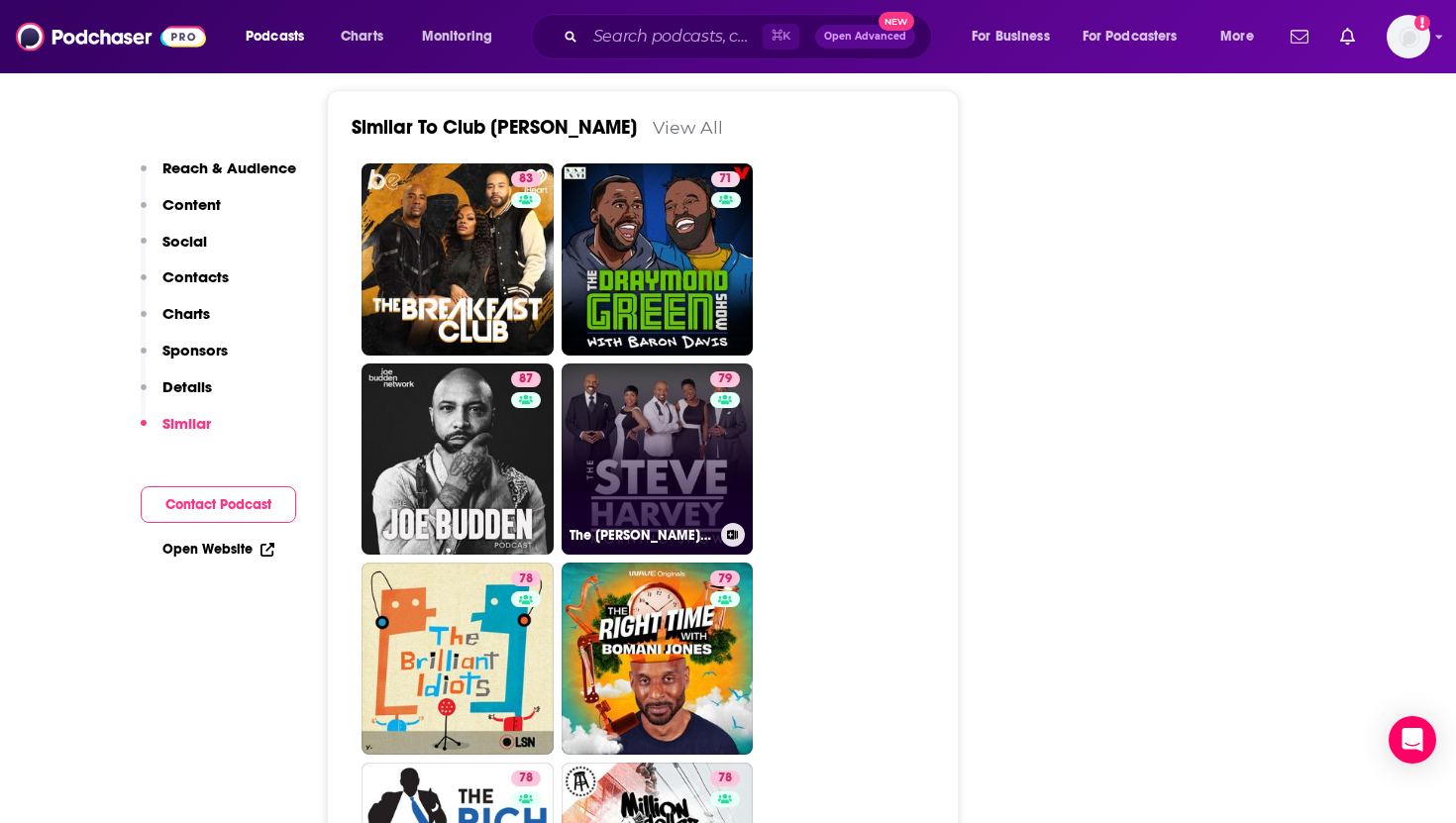 click on "79 The Steve Harvey Morning Show" at bounding box center [658, 460] 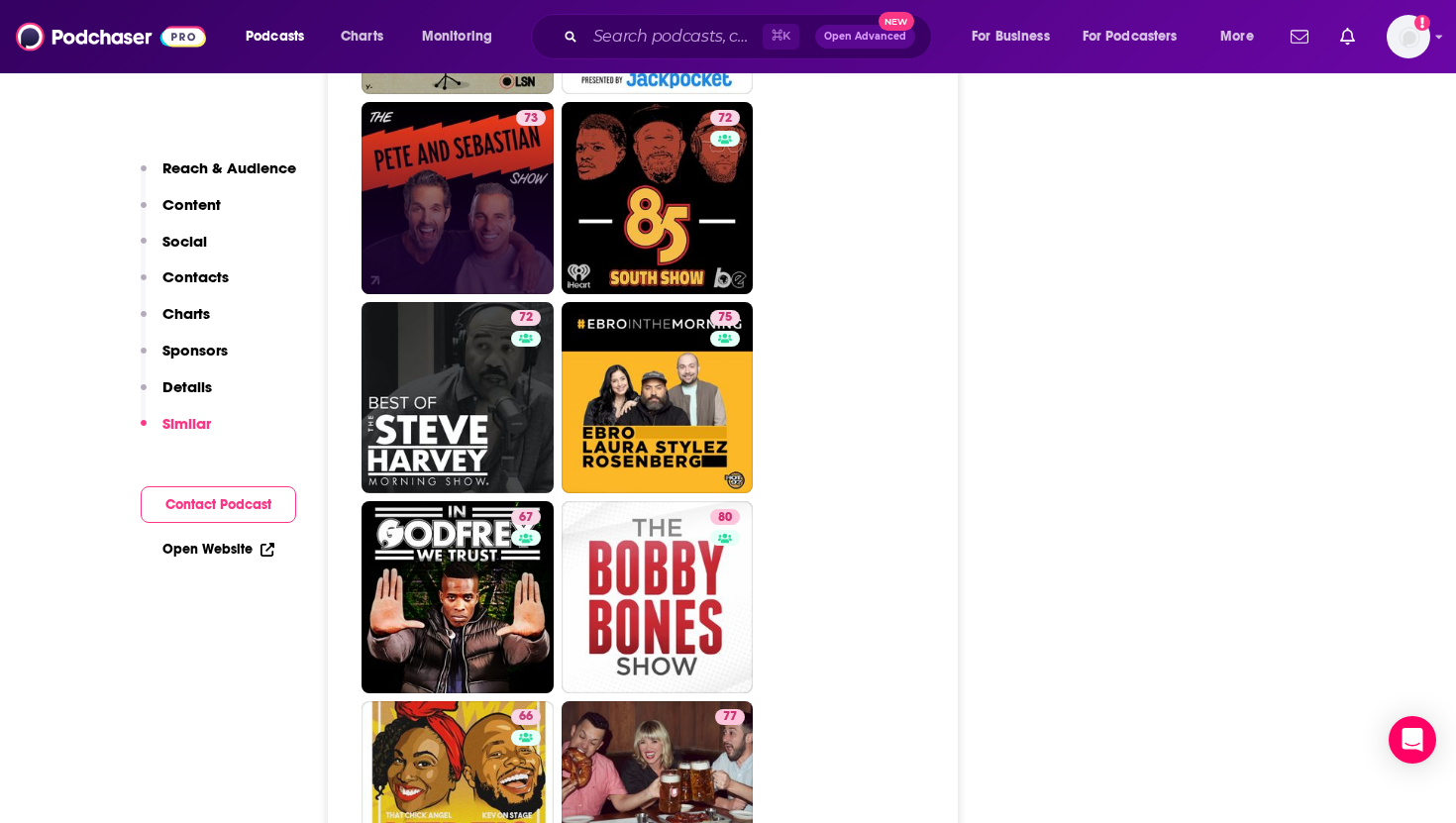 scroll, scrollTop: 4592, scrollLeft: 0, axis: vertical 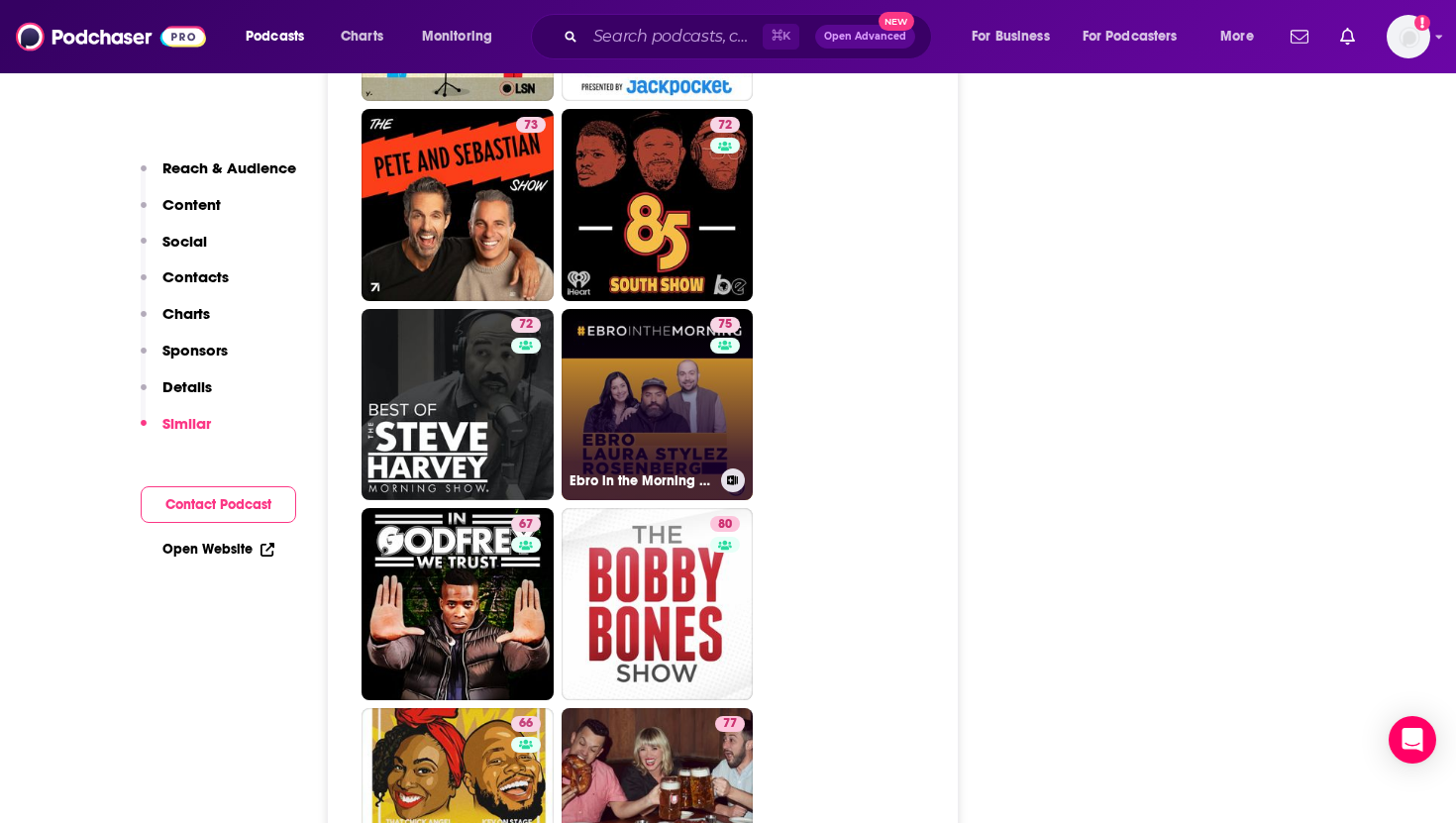 click on "75 Ebro in the Morning Podcast" at bounding box center [658, 405] 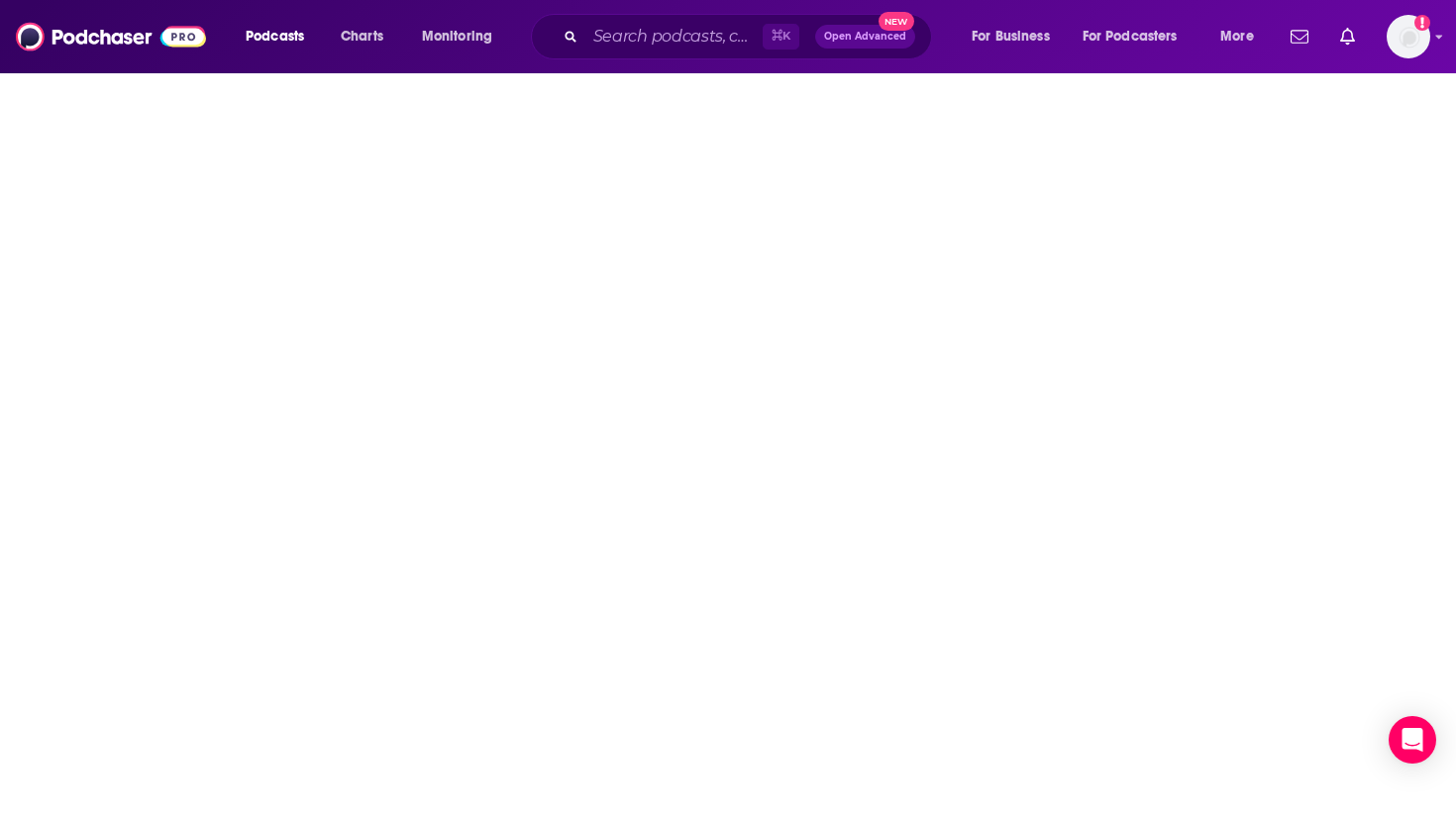 scroll, scrollTop: 0, scrollLeft: 0, axis: both 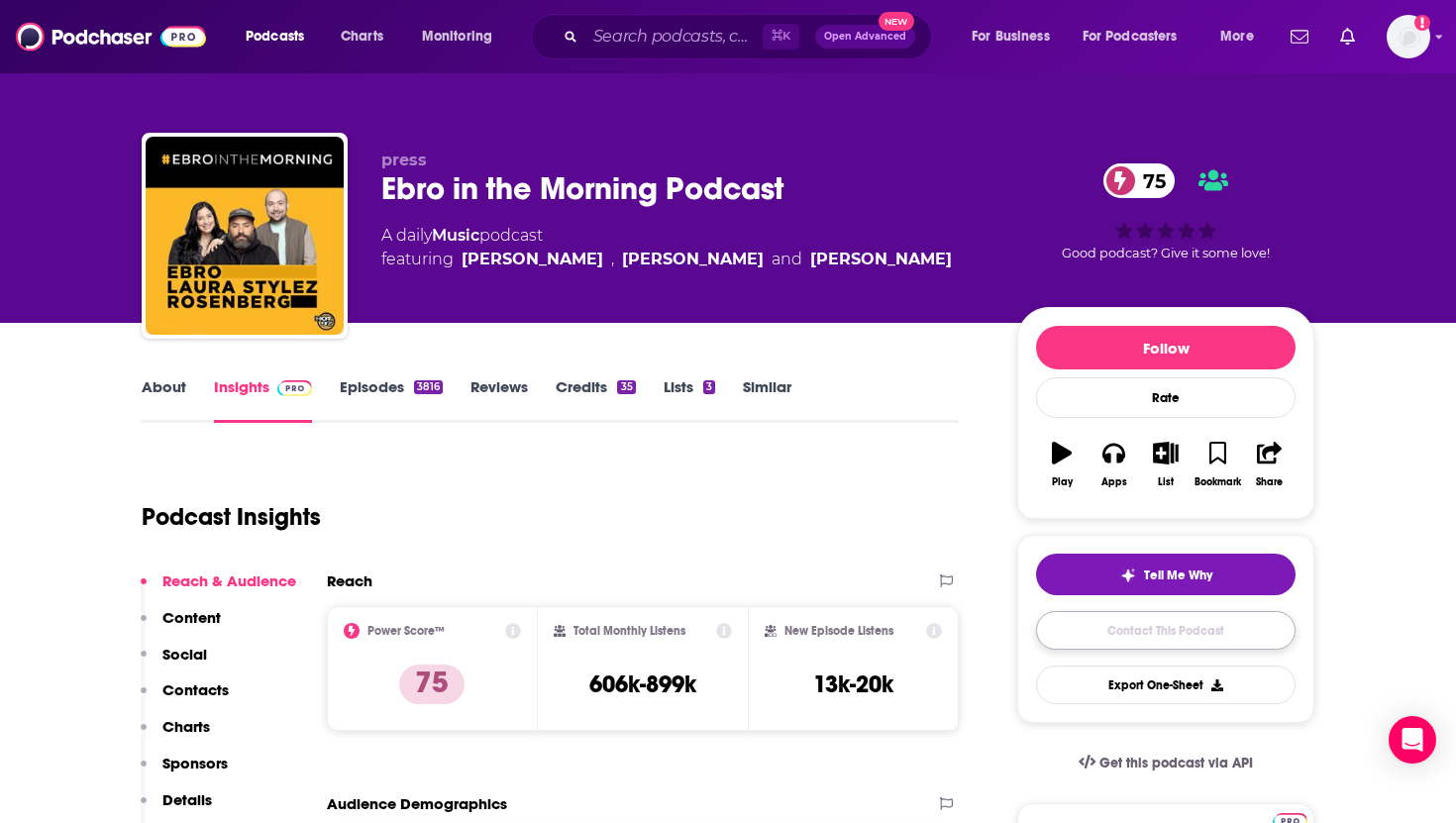 click on "Contact This Podcast" at bounding box center (1166, 630) 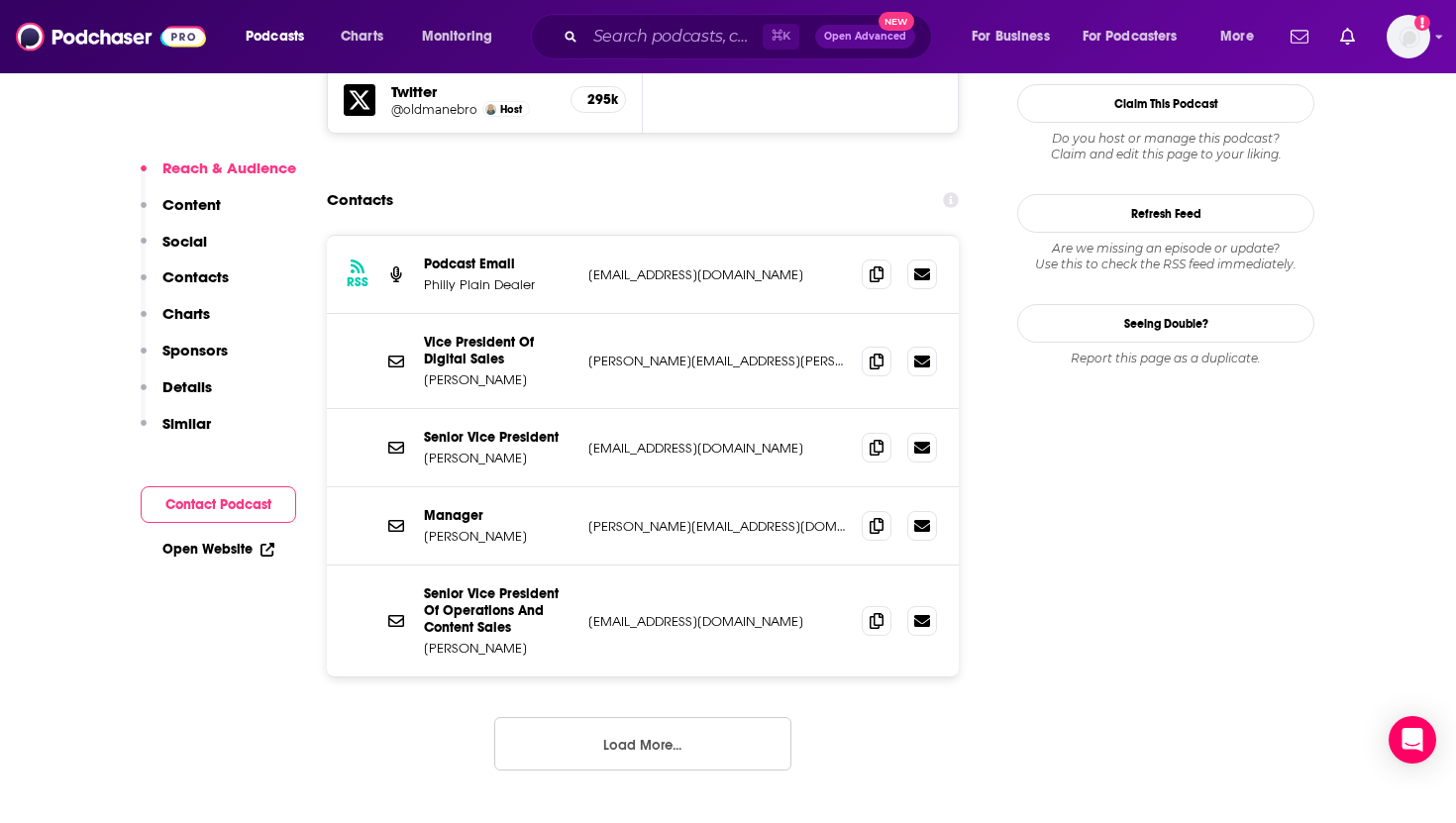 scroll, scrollTop: 1935, scrollLeft: 0, axis: vertical 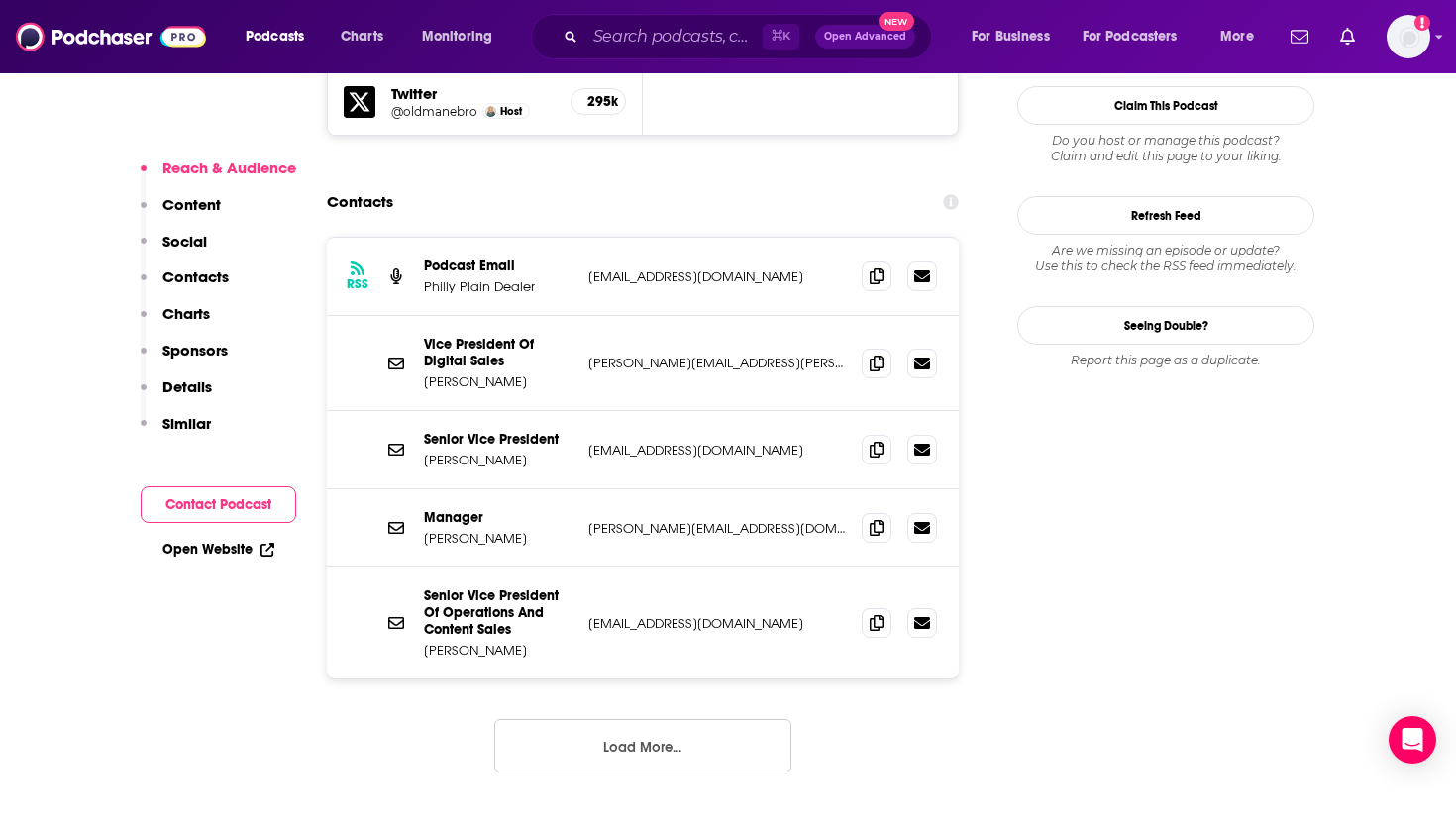 click on "Load More..." at bounding box center (643, 746) 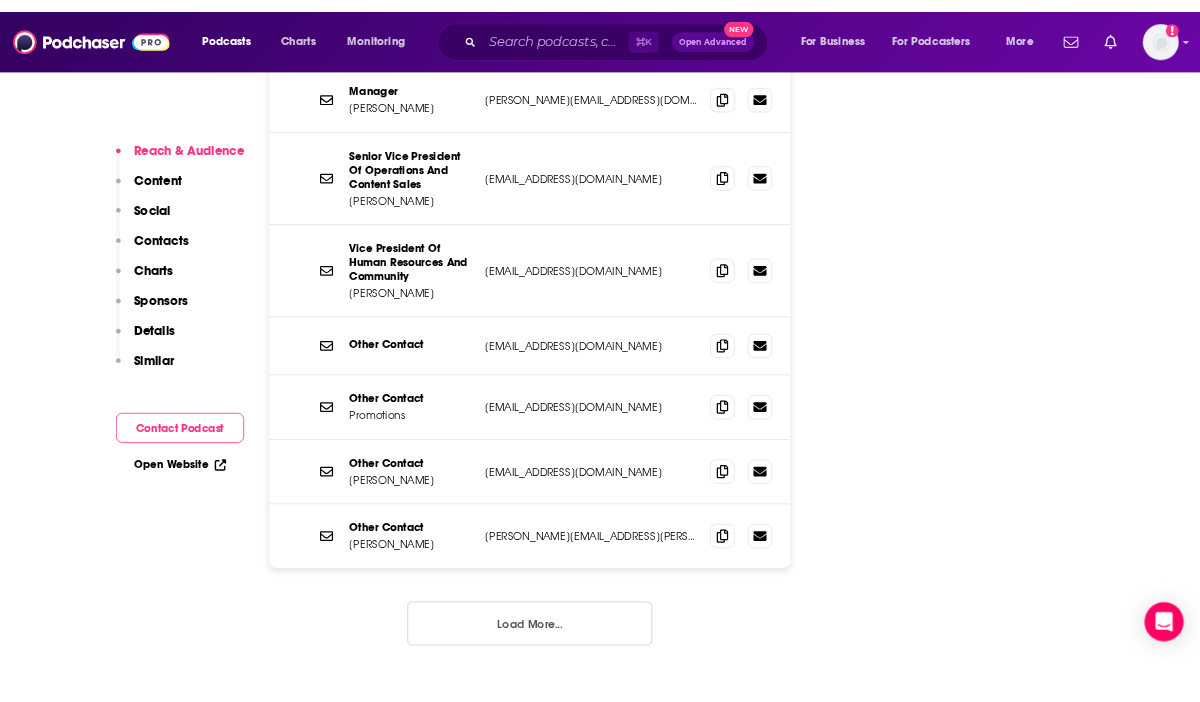 scroll, scrollTop: 2380, scrollLeft: 0, axis: vertical 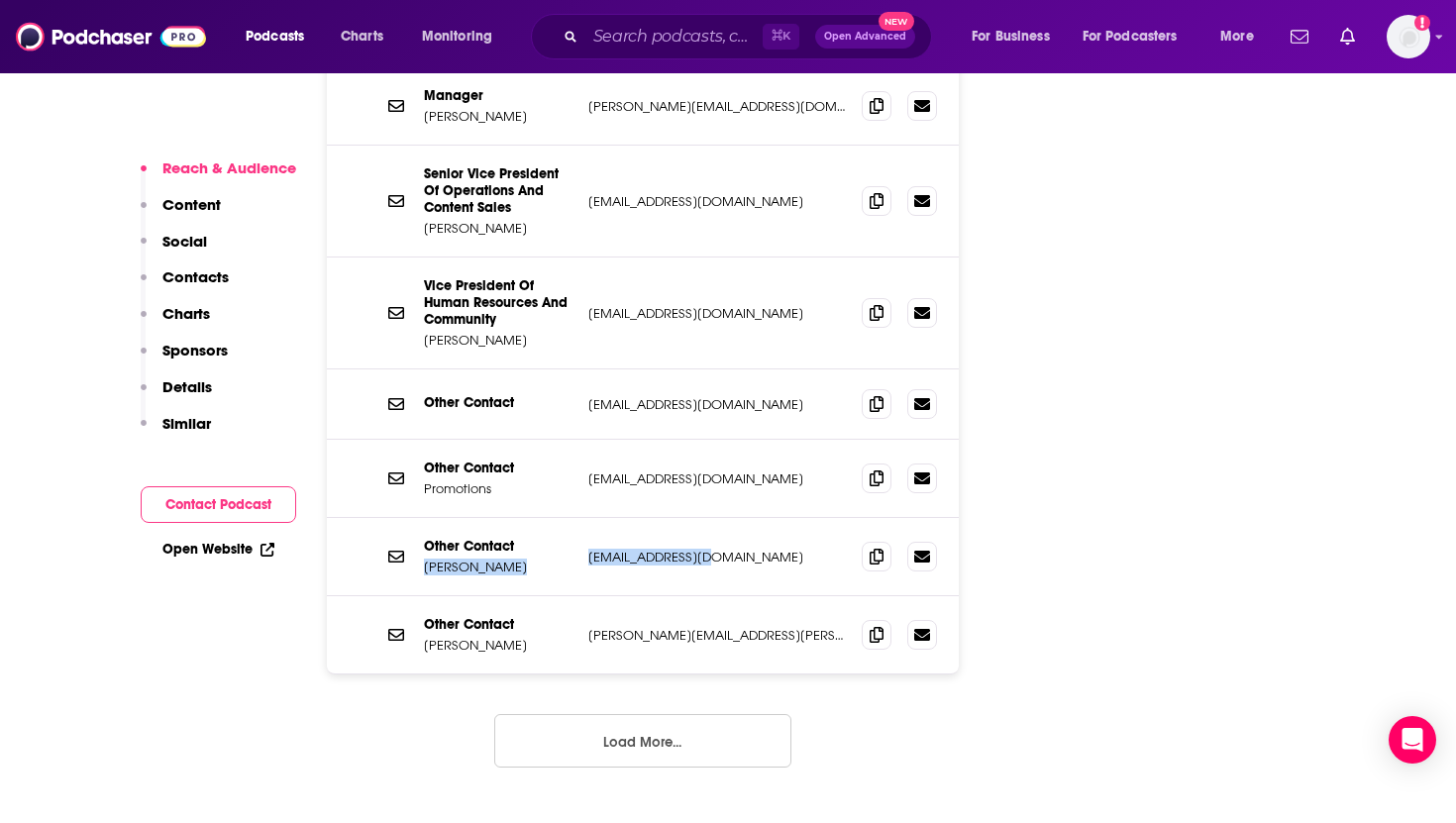 drag, startPoint x: 755, startPoint y: 443, endPoint x: 575, endPoint y: 440, distance: 180.025 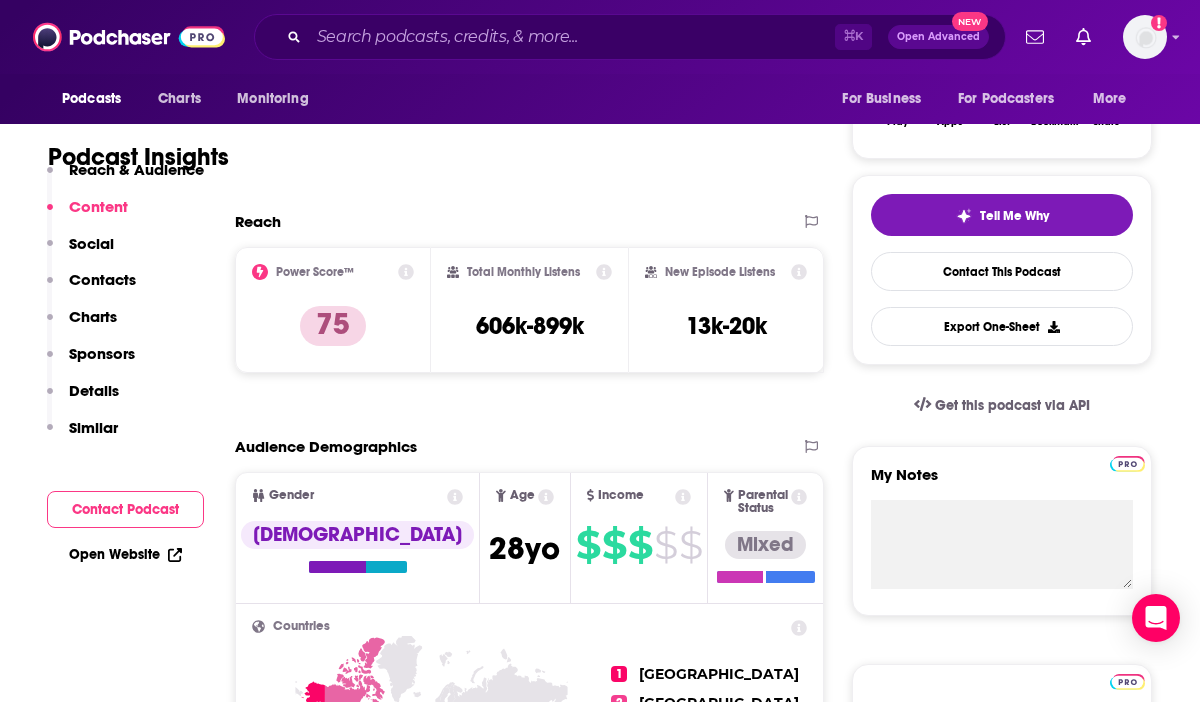scroll, scrollTop: 0, scrollLeft: 0, axis: both 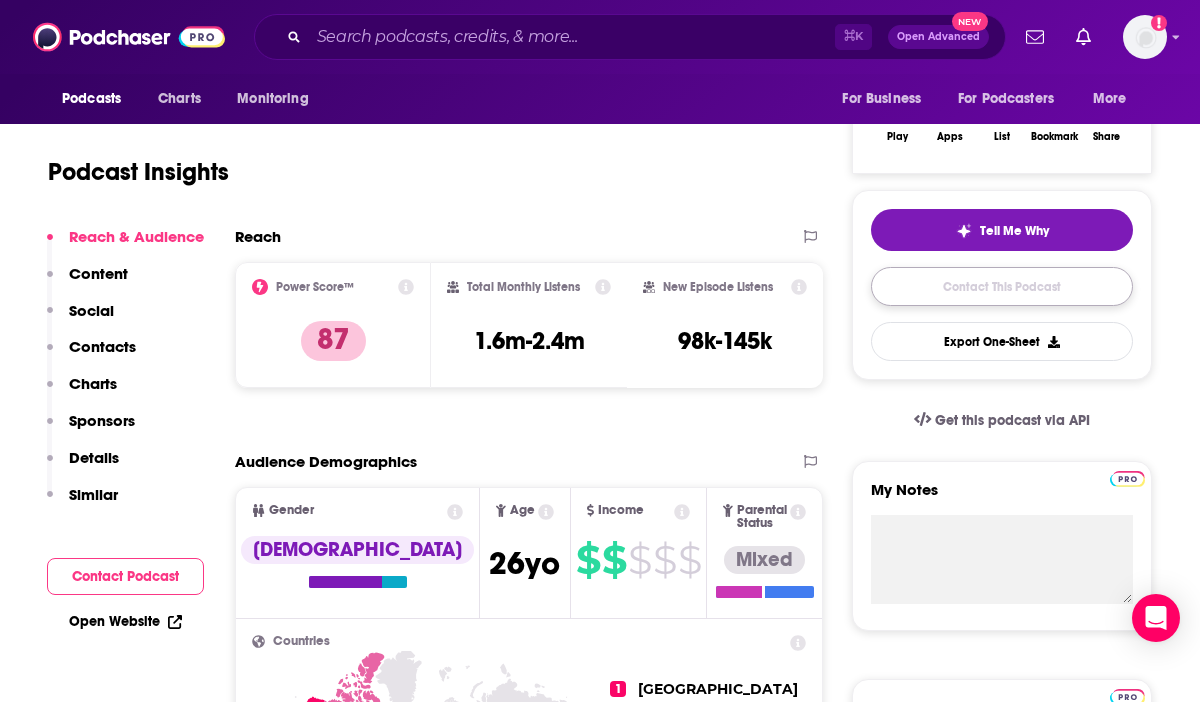 click on "Contact This Podcast" at bounding box center (1002, 286) 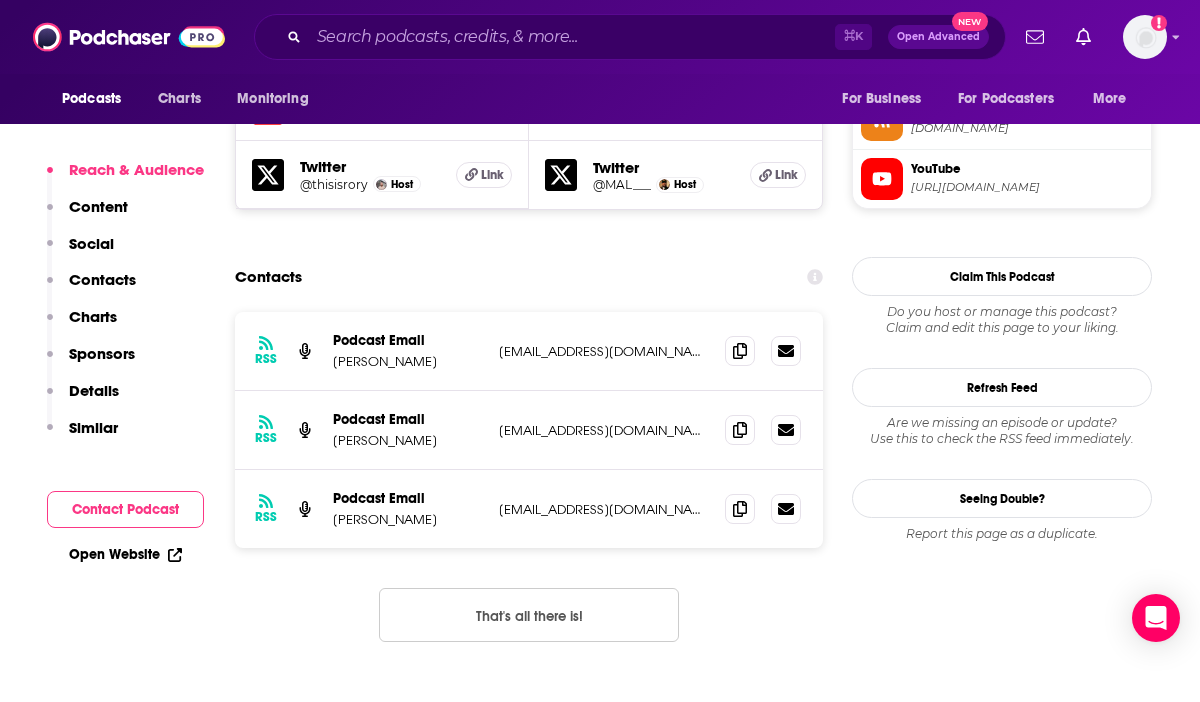 scroll, scrollTop: 1858, scrollLeft: 0, axis: vertical 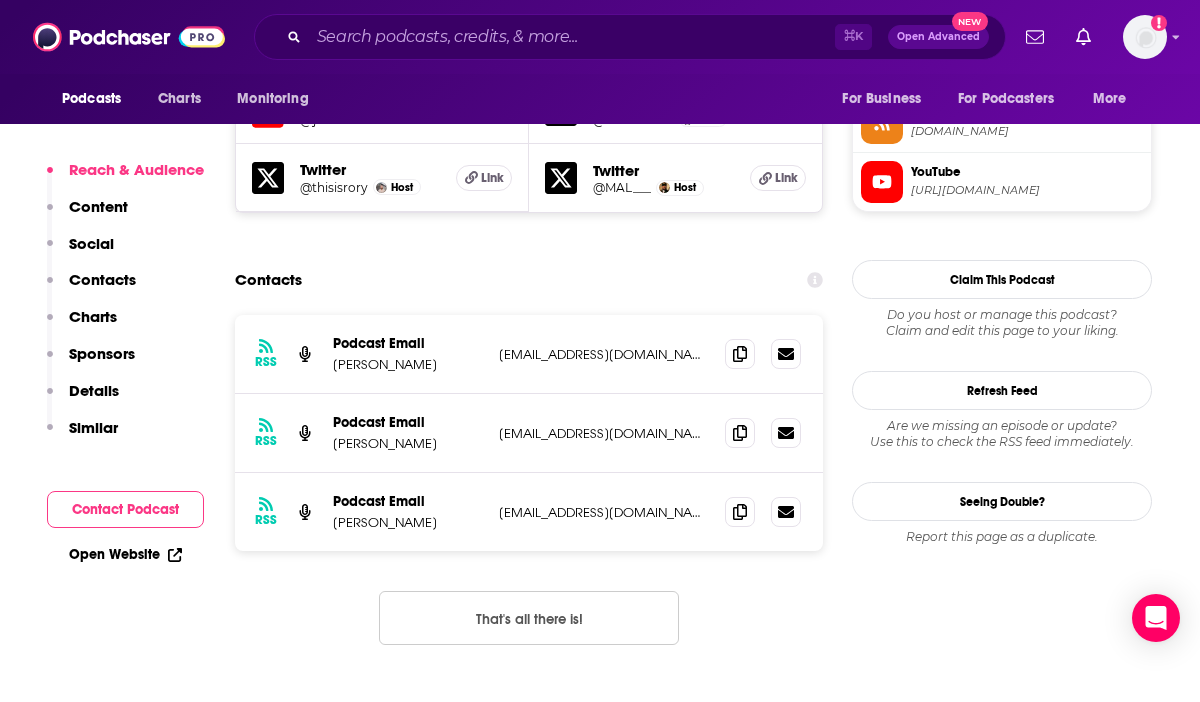 click on "info+616f984fc7e6e70013cb8775@mg.pippa.io" at bounding box center [604, 354] 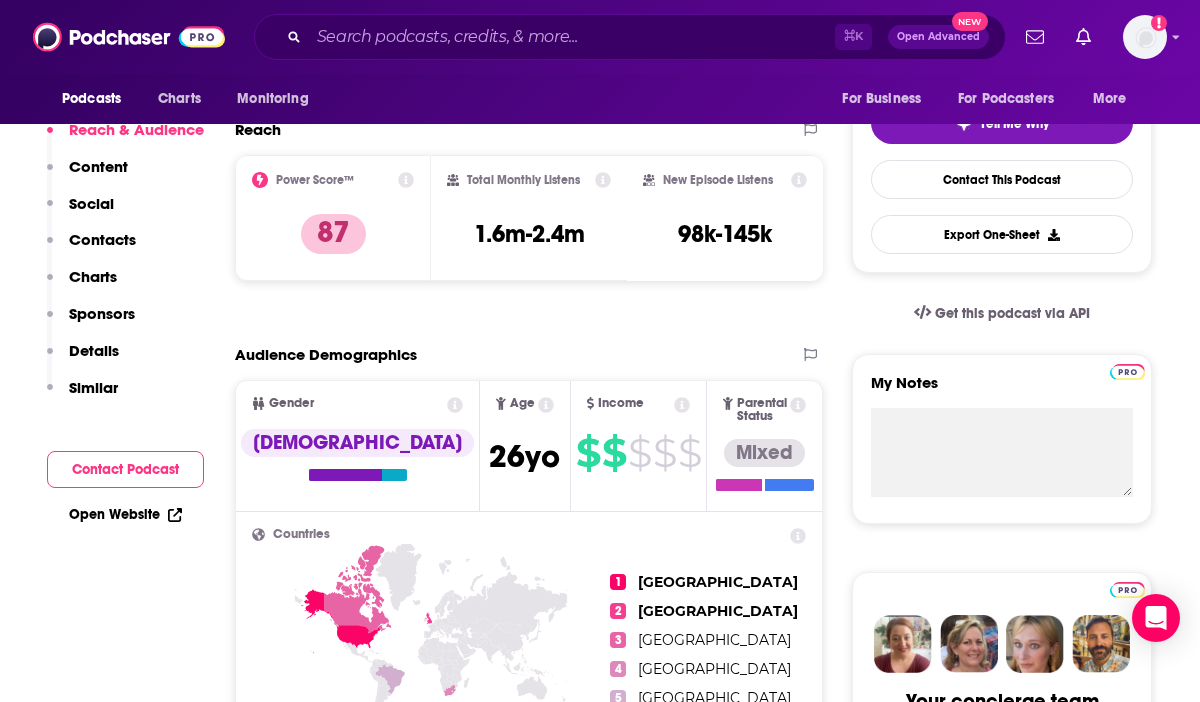 scroll, scrollTop: 0, scrollLeft: 0, axis: both 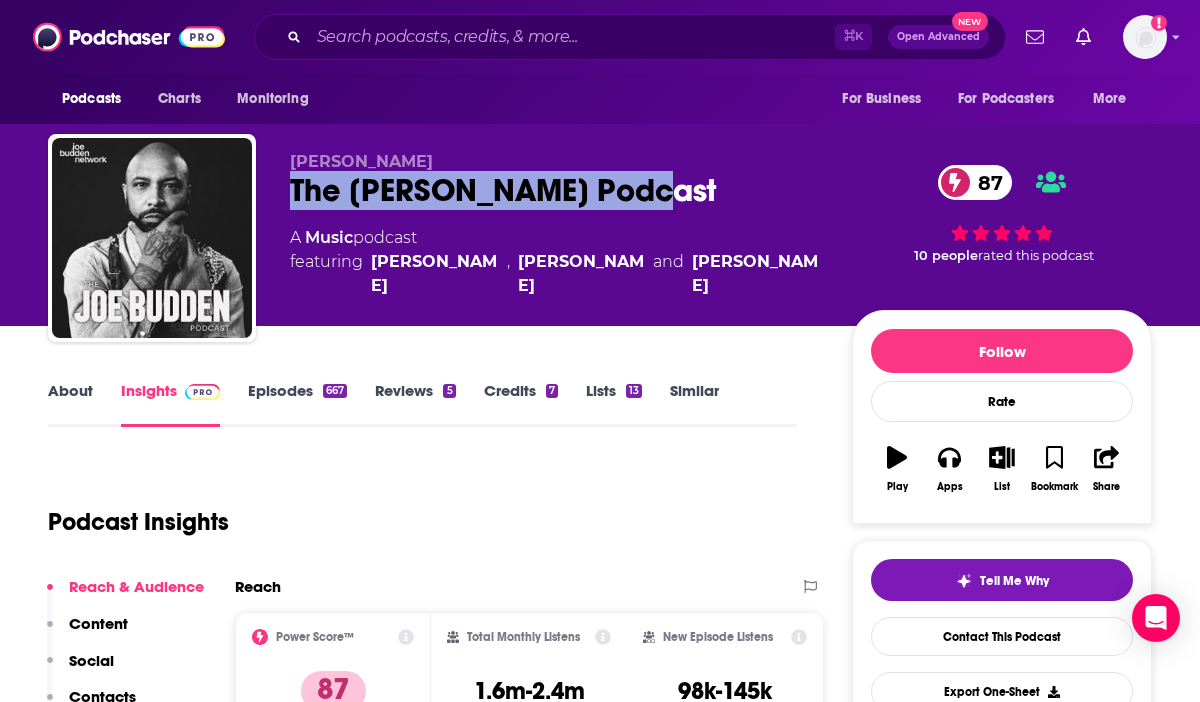 drag, startPoint x: 673, startPoint y: 193, endPoint x: 292, endPoint y: 197, distance: 381.021 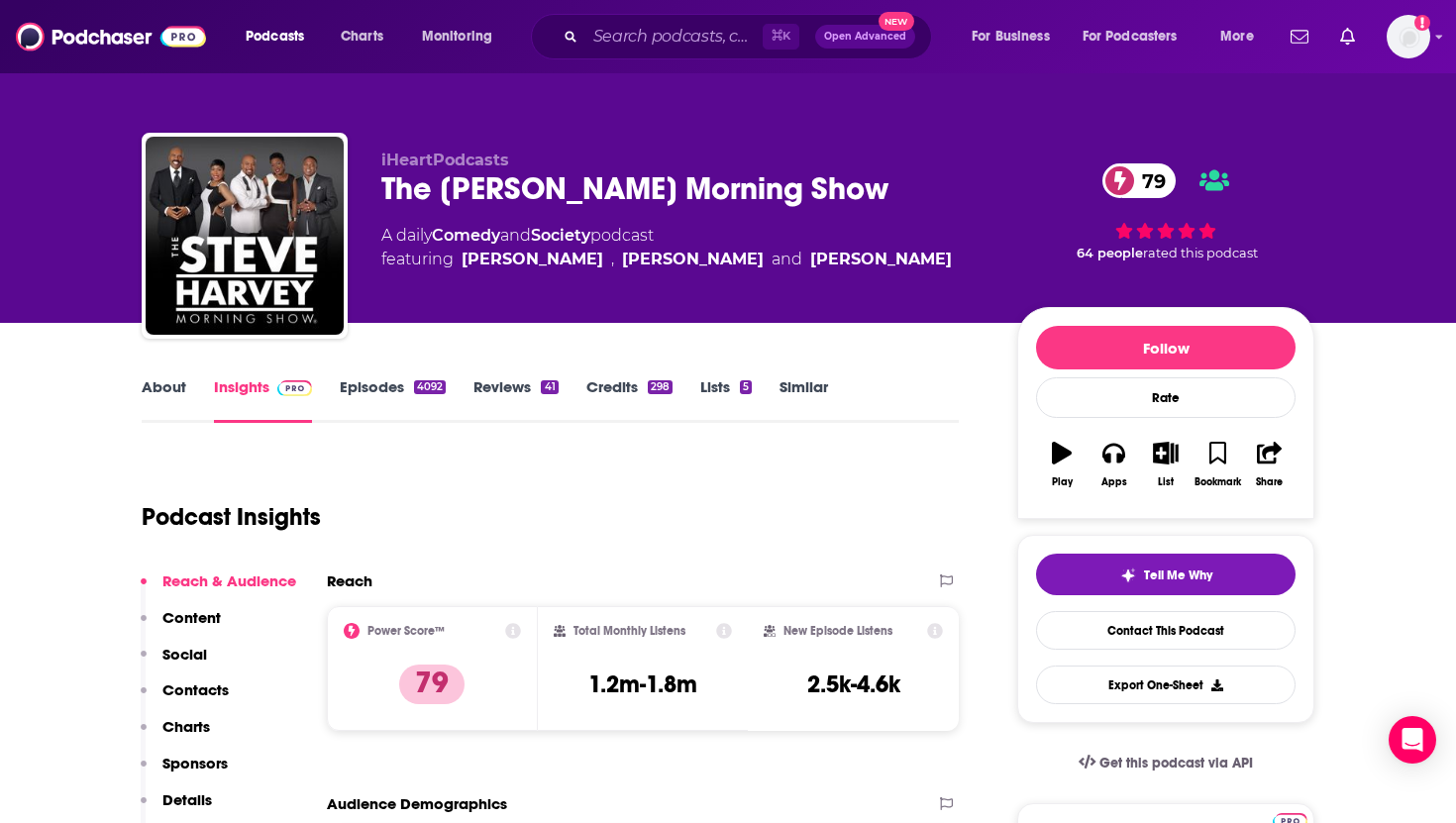 scroll, scrollTop: 0, scrollLeft: 0, axis: both 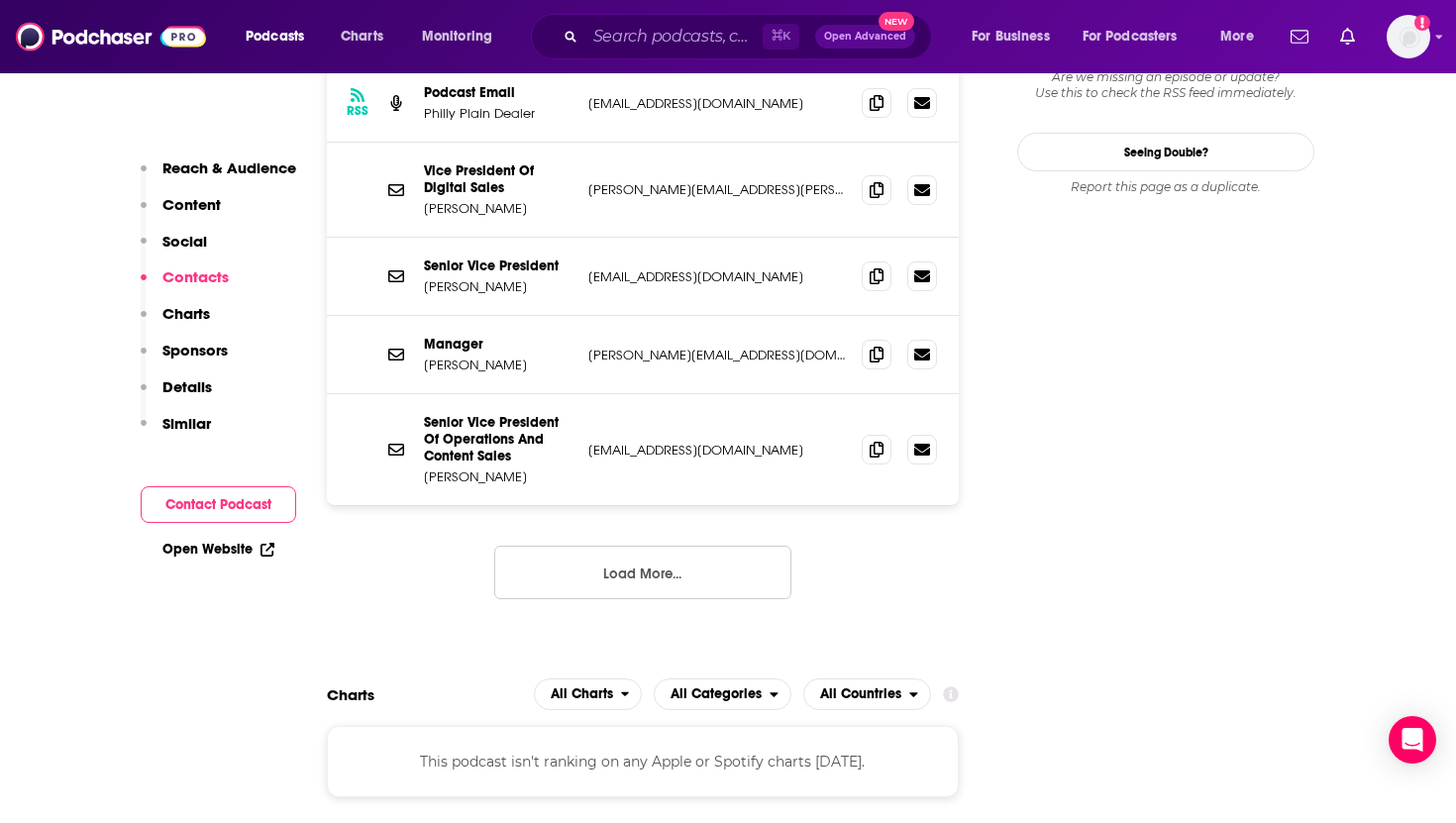 click on "Load More..." at bounding box center [643, 572] 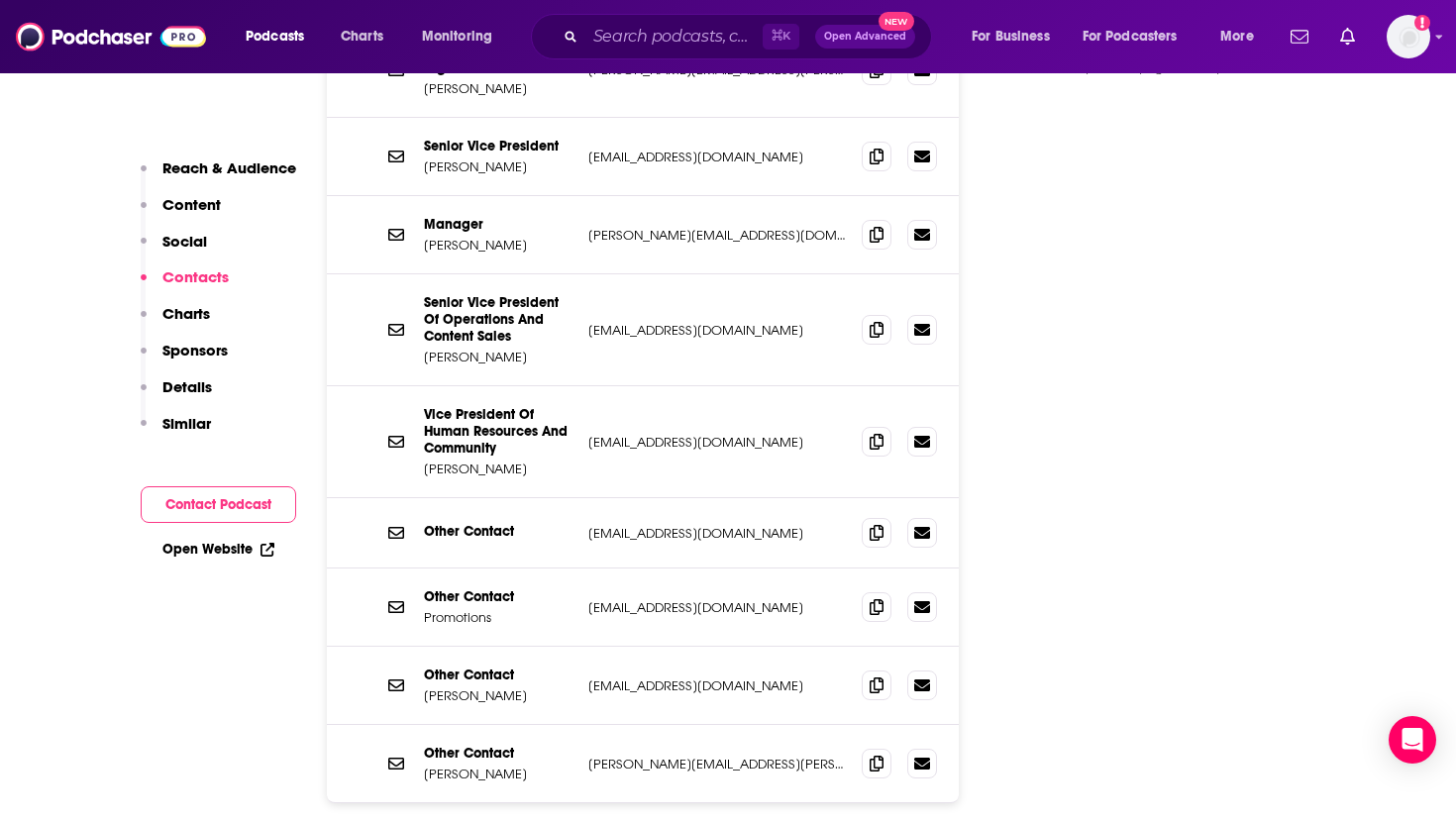 scroll, scrollTop: 2226, scrollLeft: 0, axis: vertical 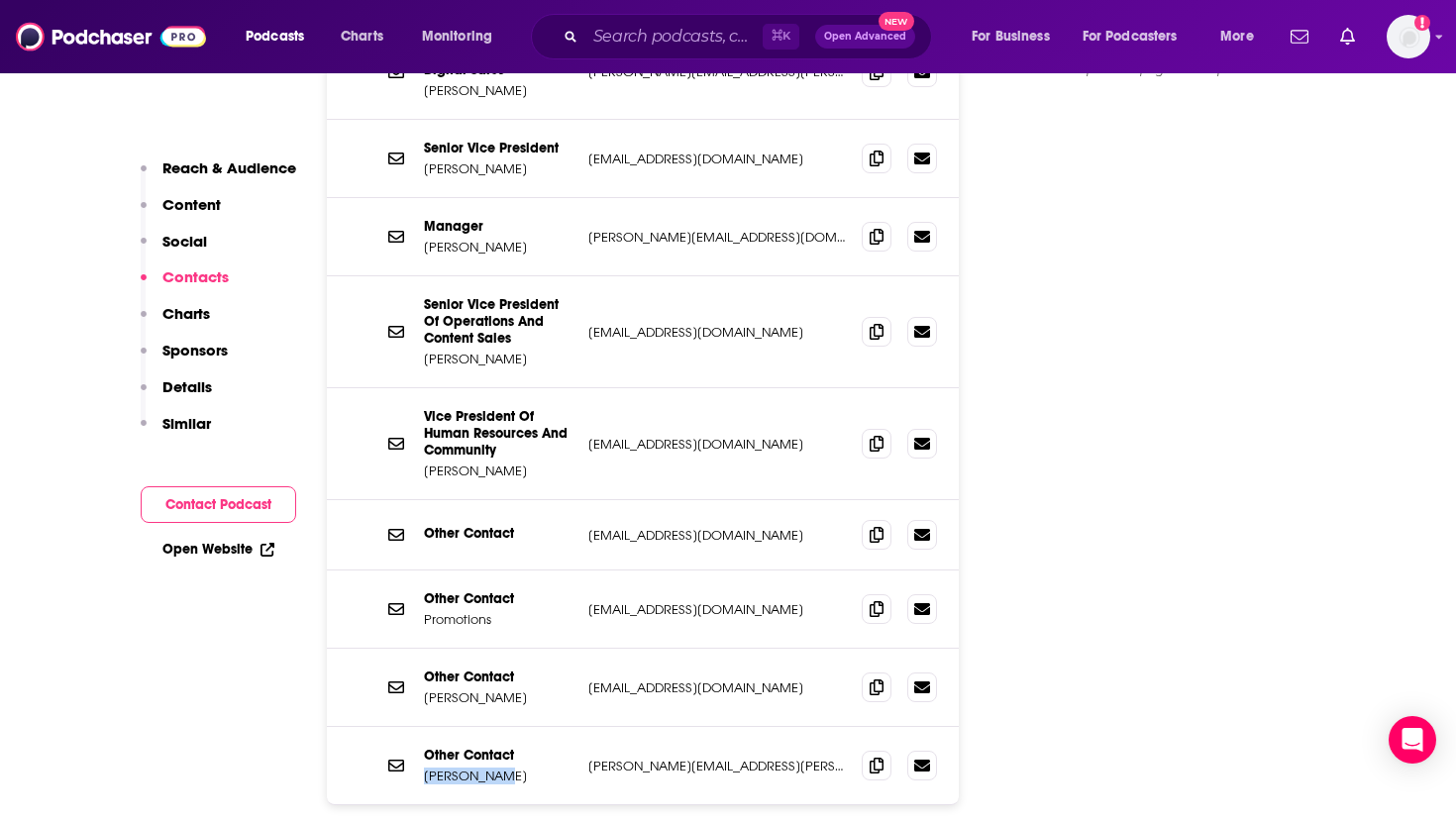 drag, startPoint x: 494, startPoint y: 659, endPoint x: 421, endPoint y: 657, distance: 73.02739 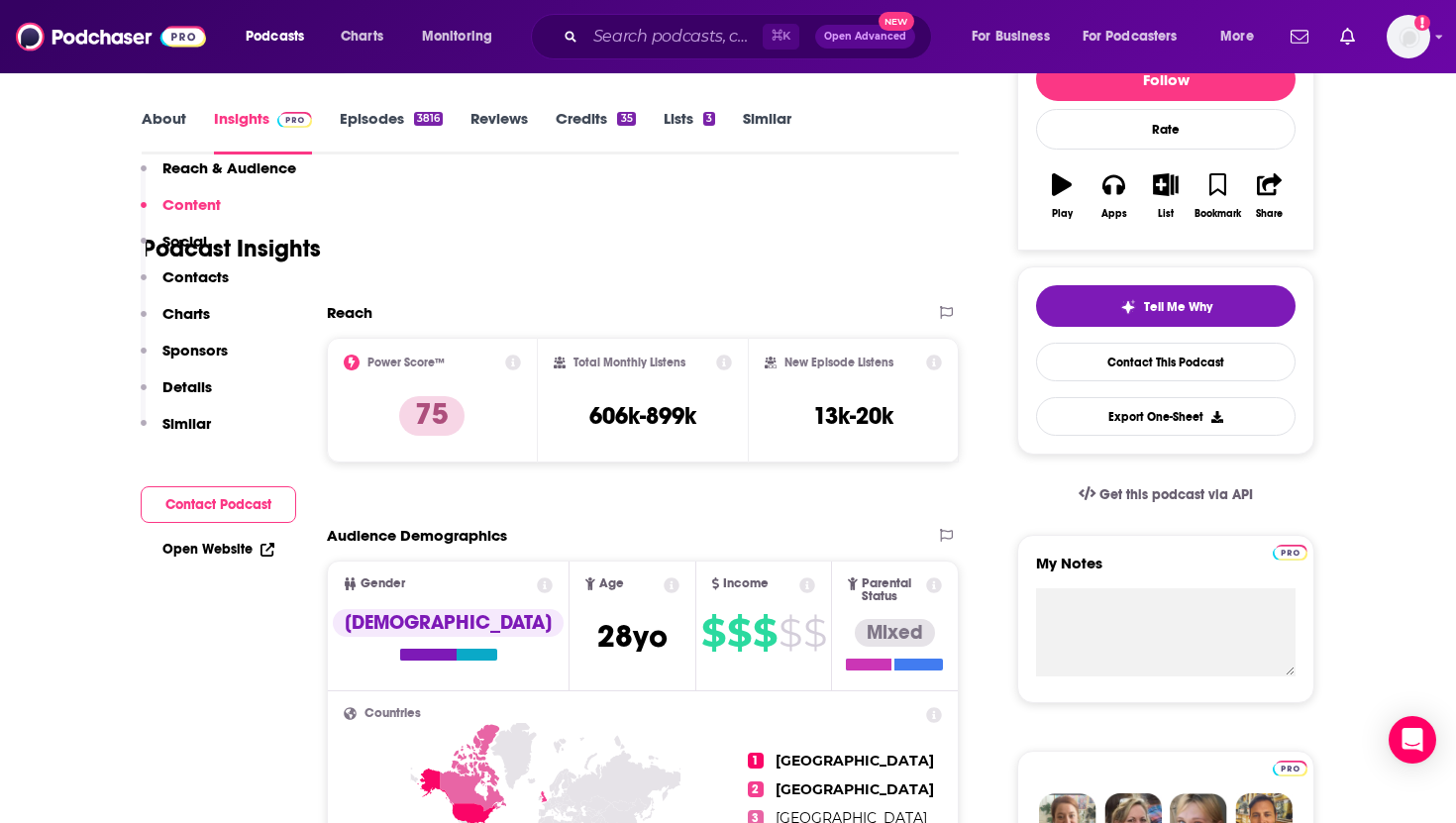 scroll, scrollTop: 0, scrollLeft: 0, axis: both 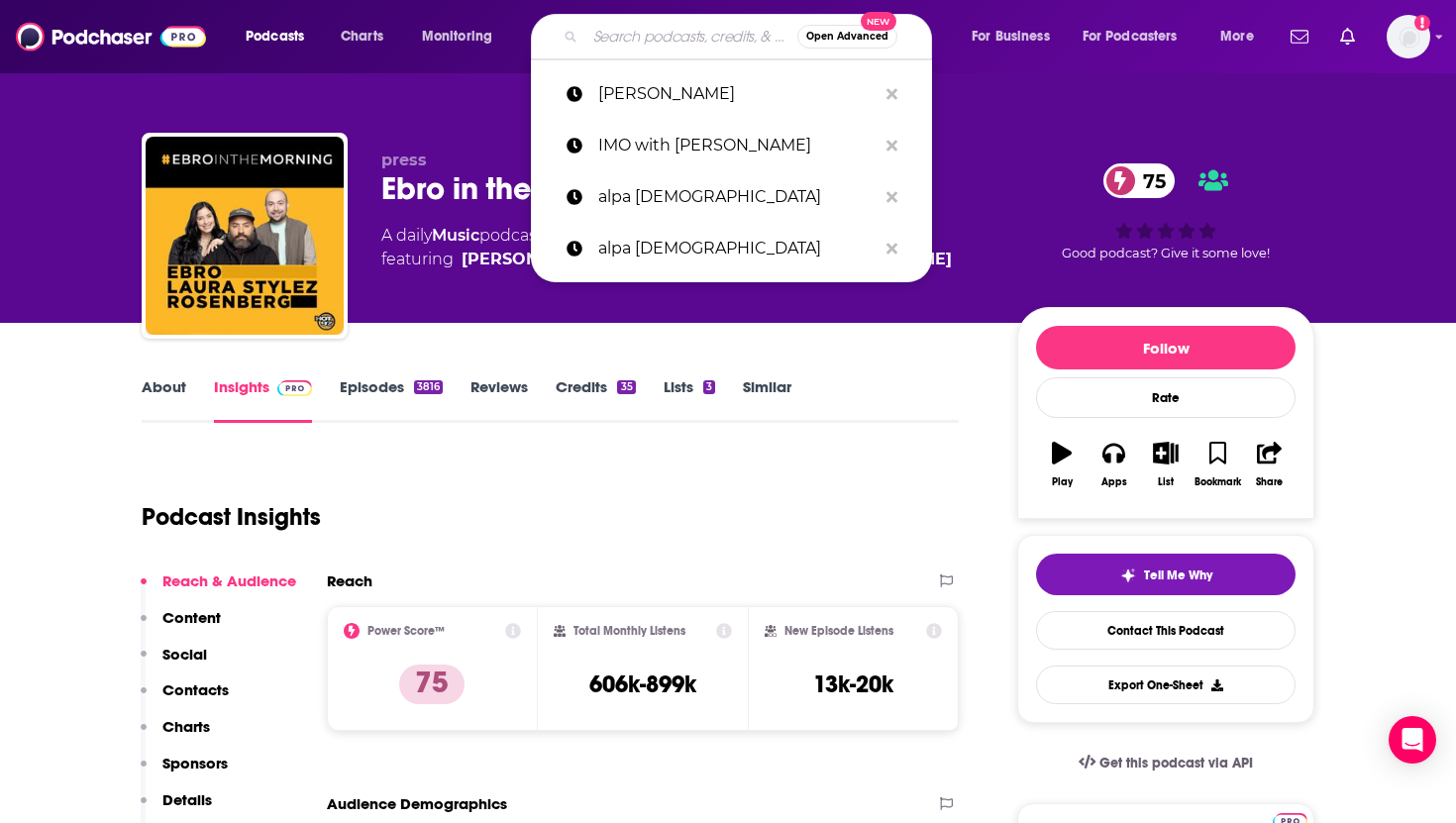 click at bounding box center (691, 37) 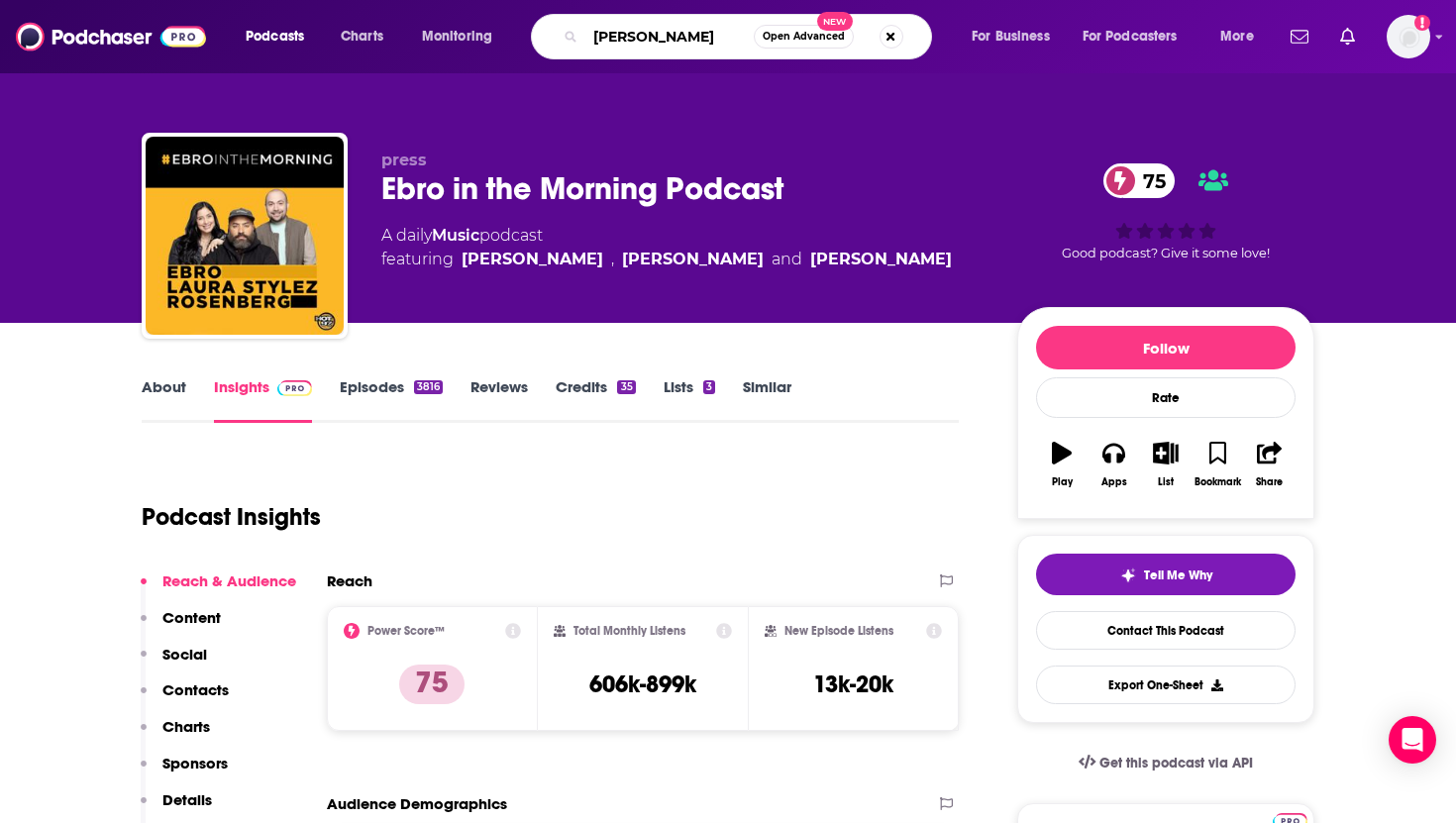 type on "[PERSON_NAME]" 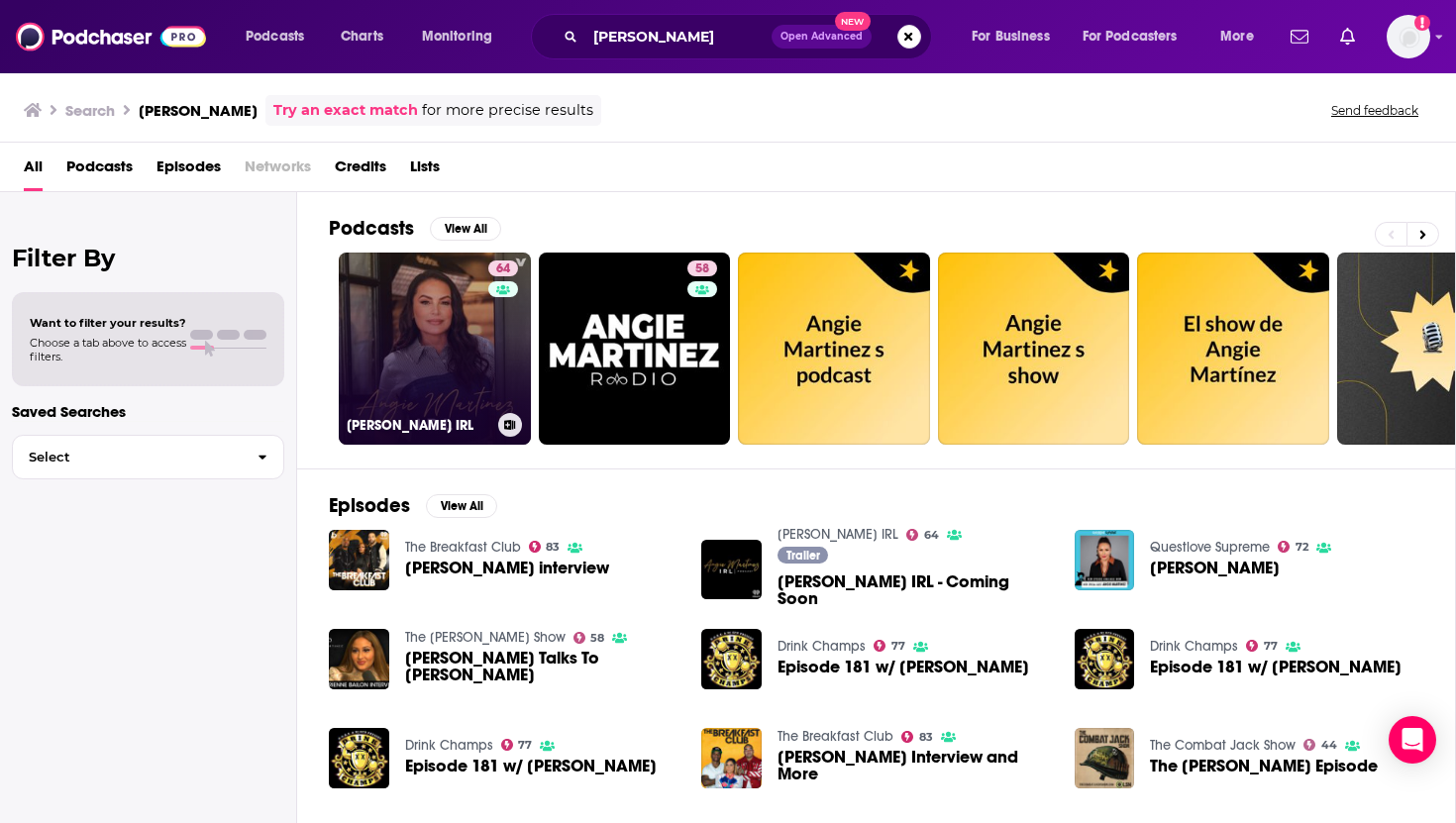 click on "64 [PERSON_NAME] IRL" at bounding box center [435, 349] 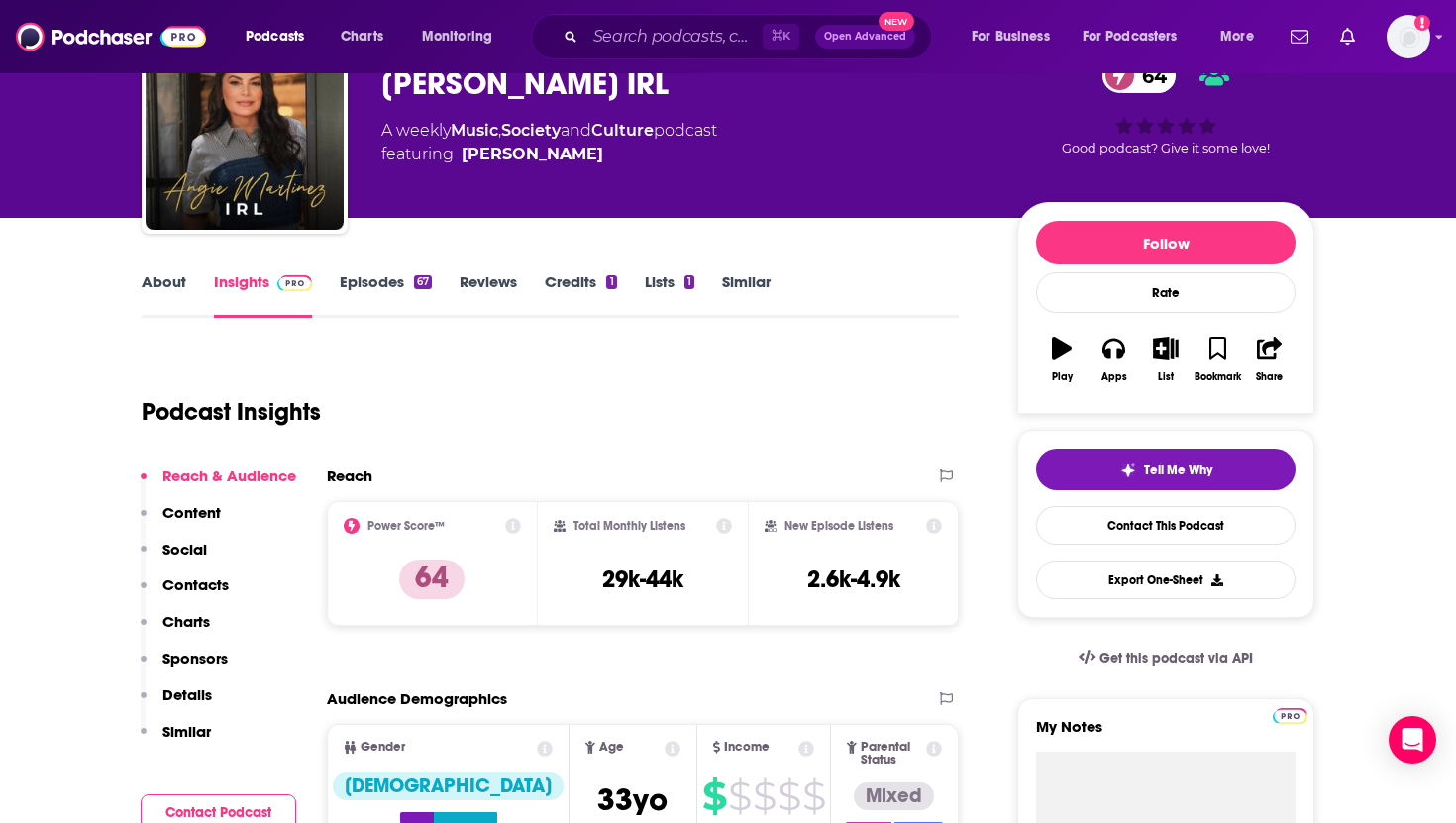 scroll, scrollTop: 112, scrollLeft: 0, axis: vertical 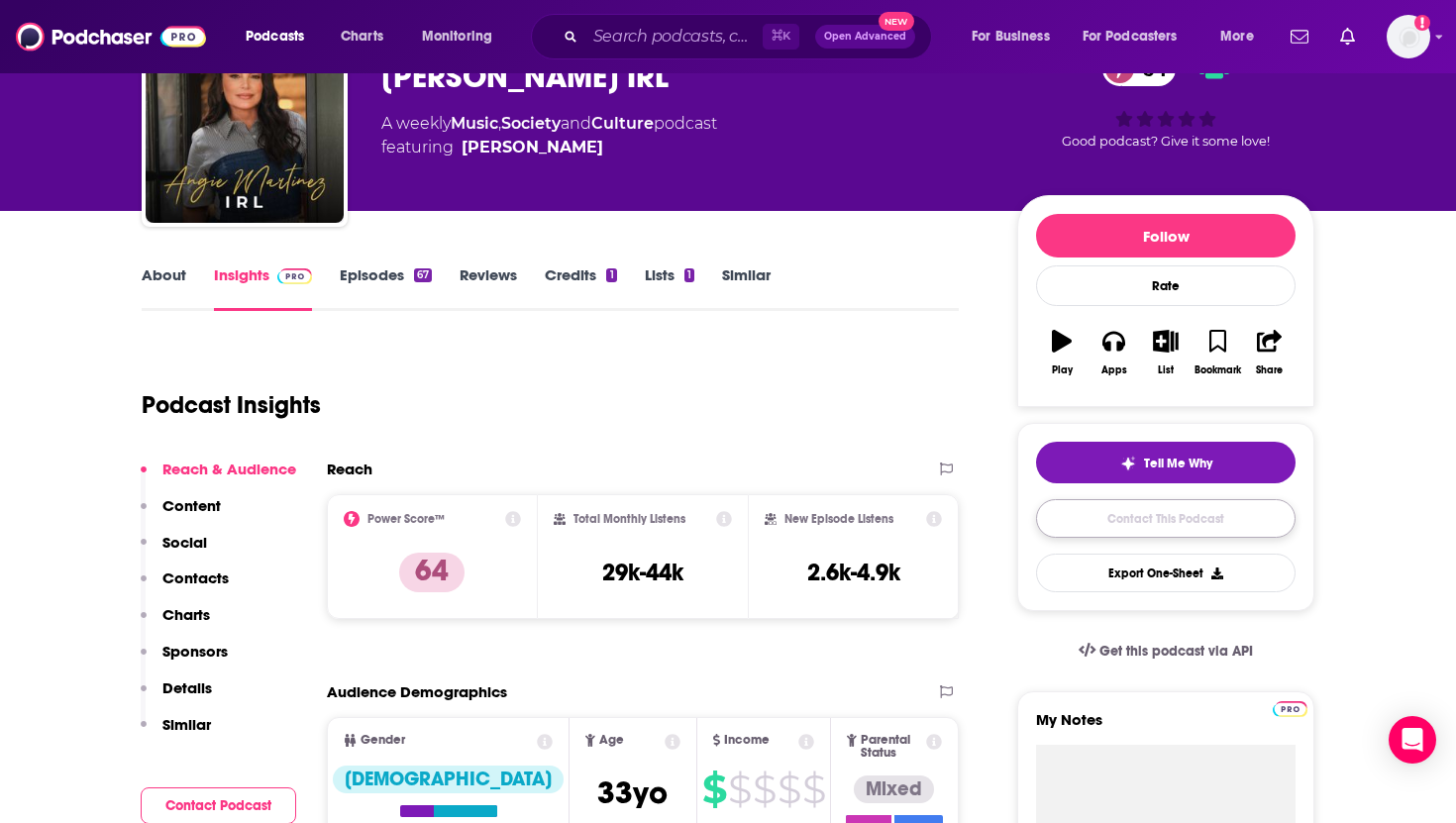 click on "Contact This Podcast" at bounding box center (1166, 518) 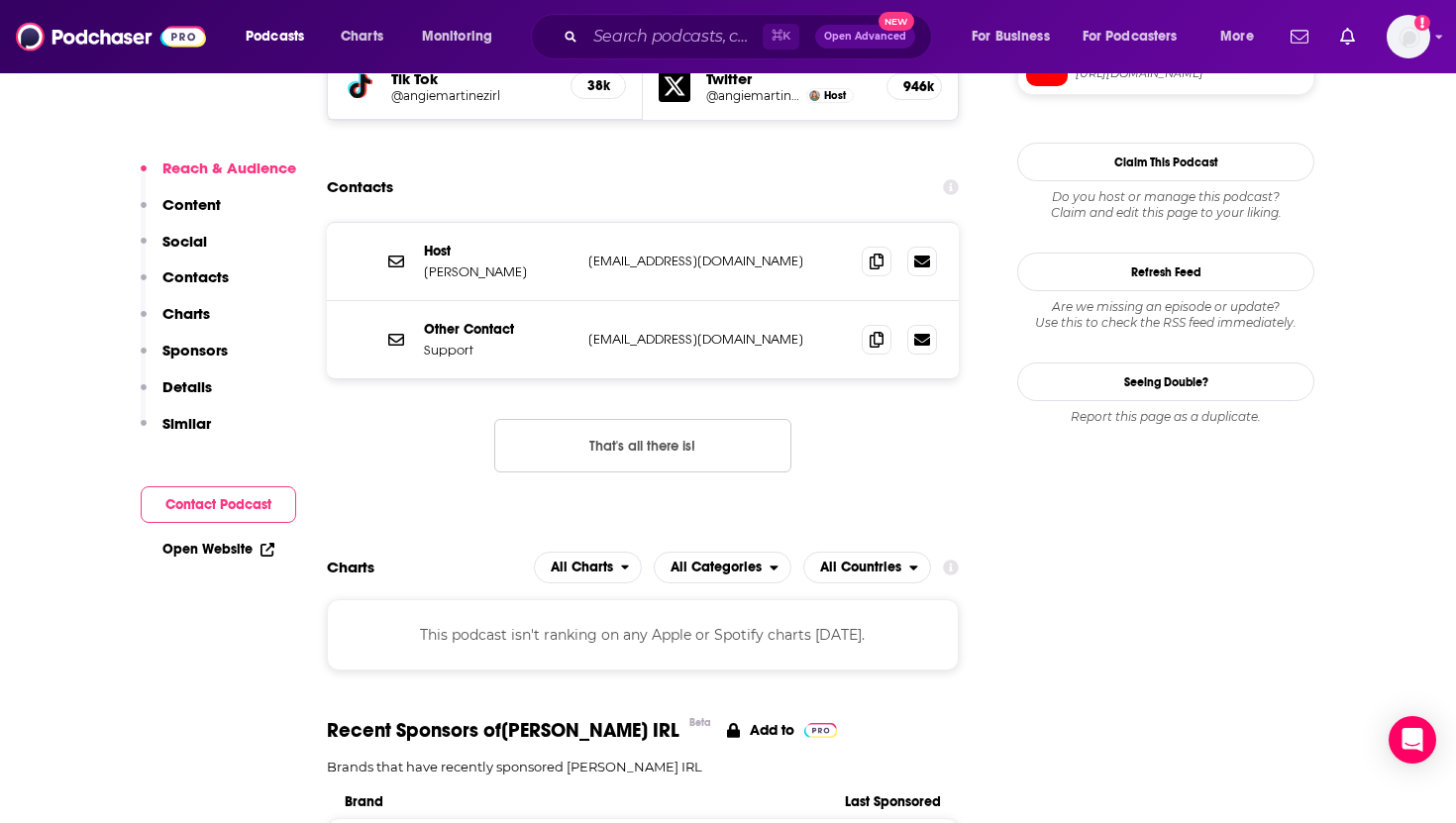 scroll, scrollTop: 1993, scrollLeft: 0, axis: vertical 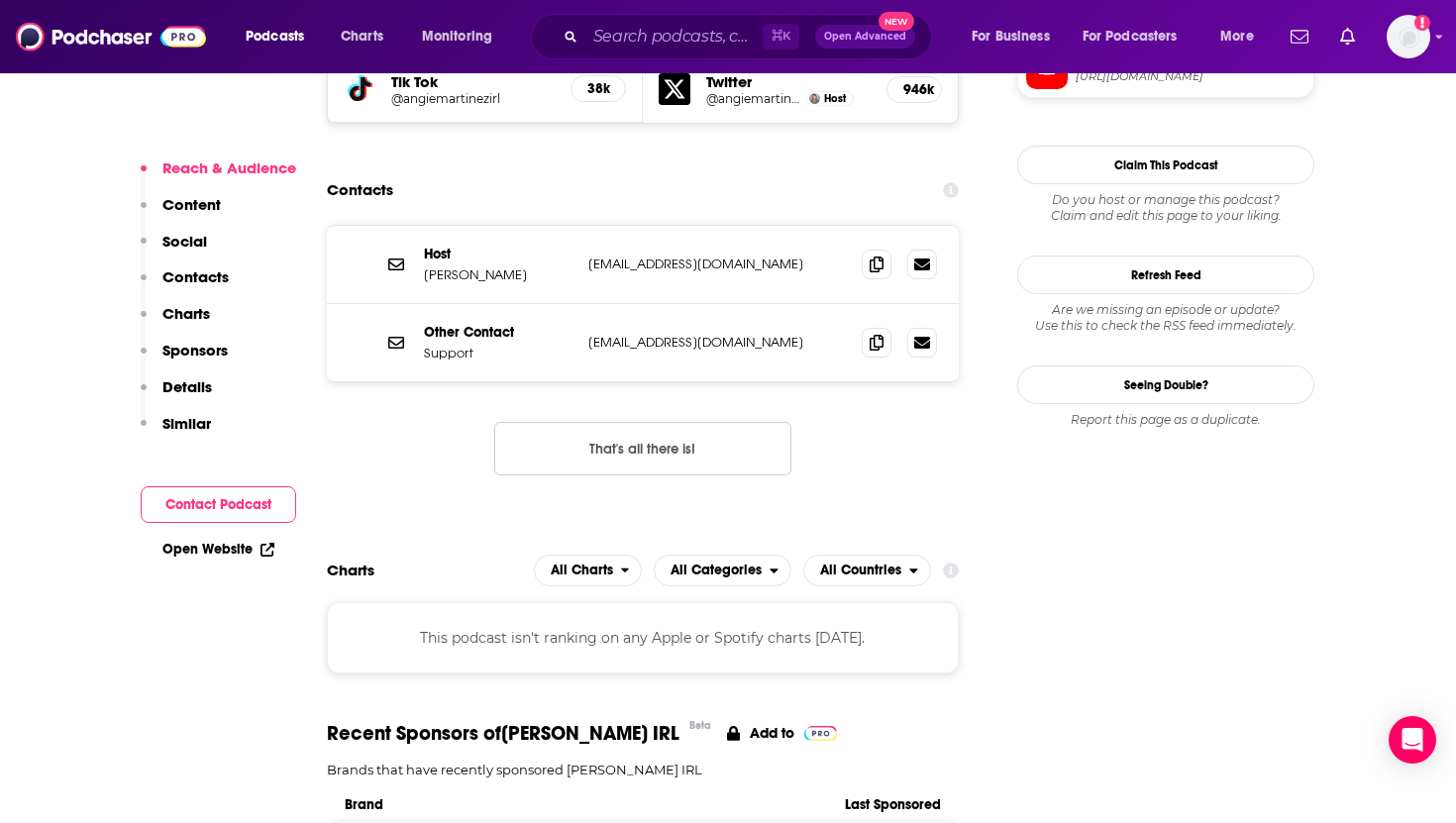 drag, startPoint x: 774, startPoint y: 152, endPoint x: 554, endPoint y: 150, distance: 220.009 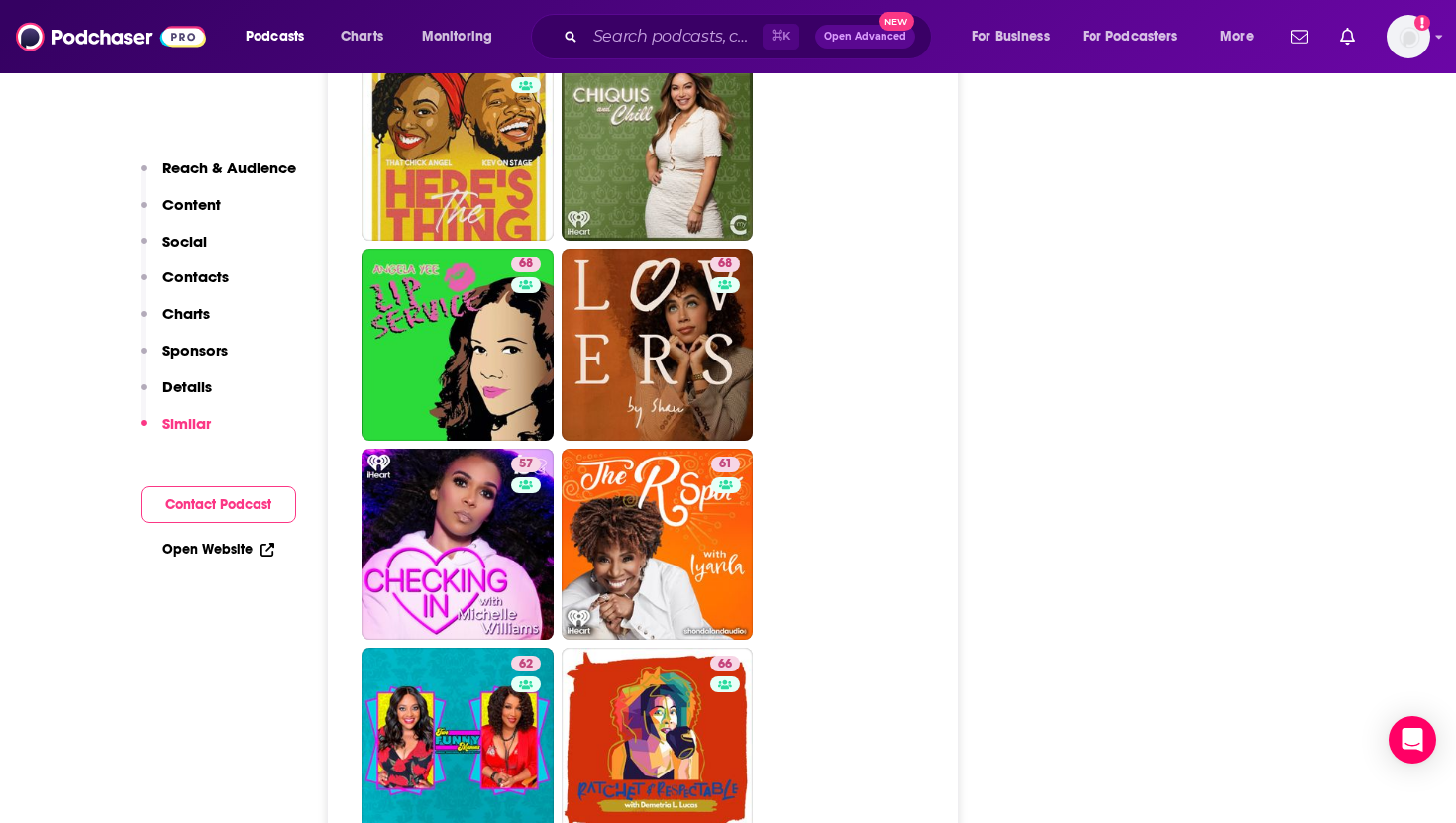 scroll, scrollTop: 5059, scrollLeft: 0, axis: vertical 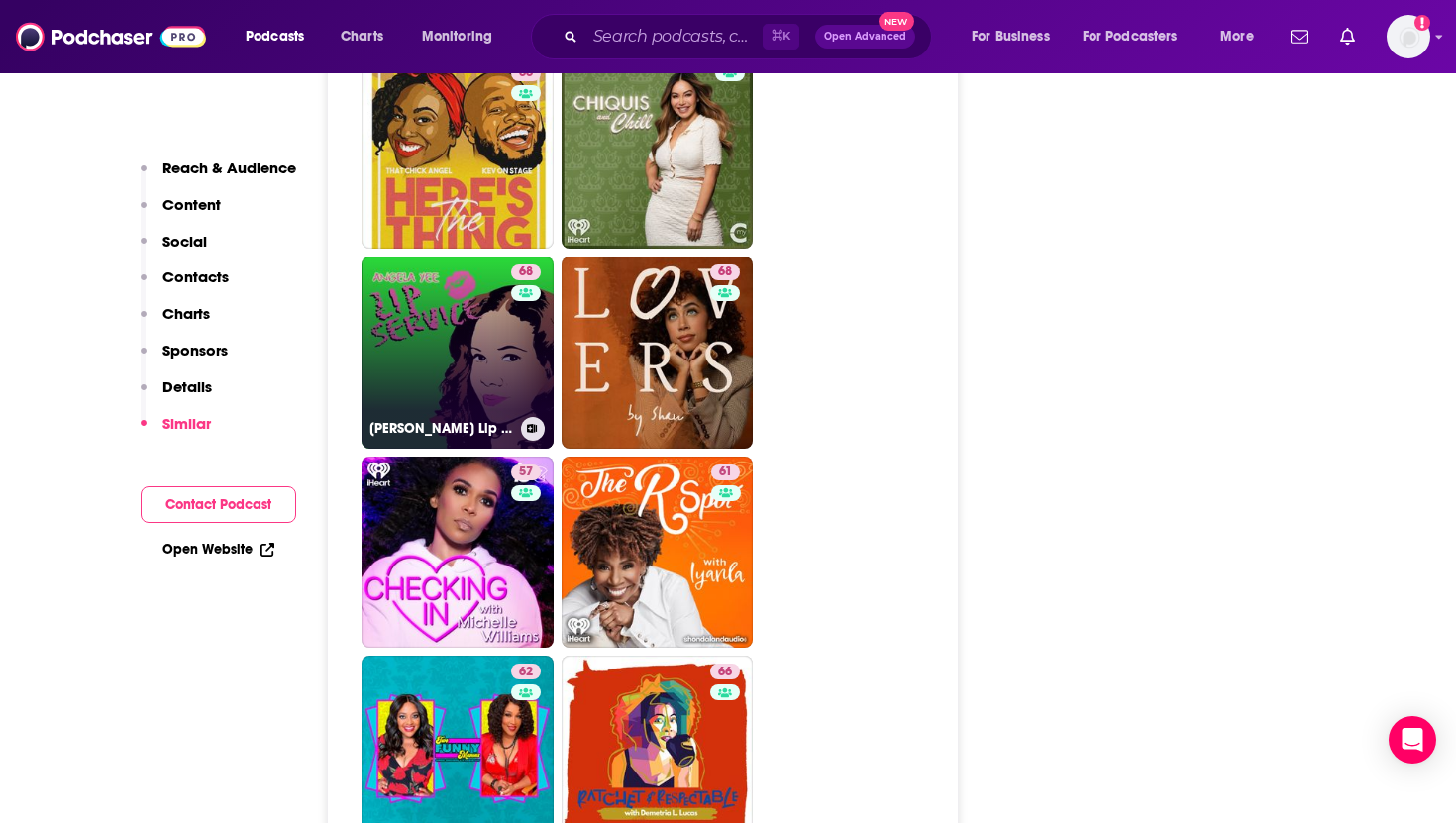 click on "68 [PERSON_NAME] Lip Service" at bounding box center (458, 353) 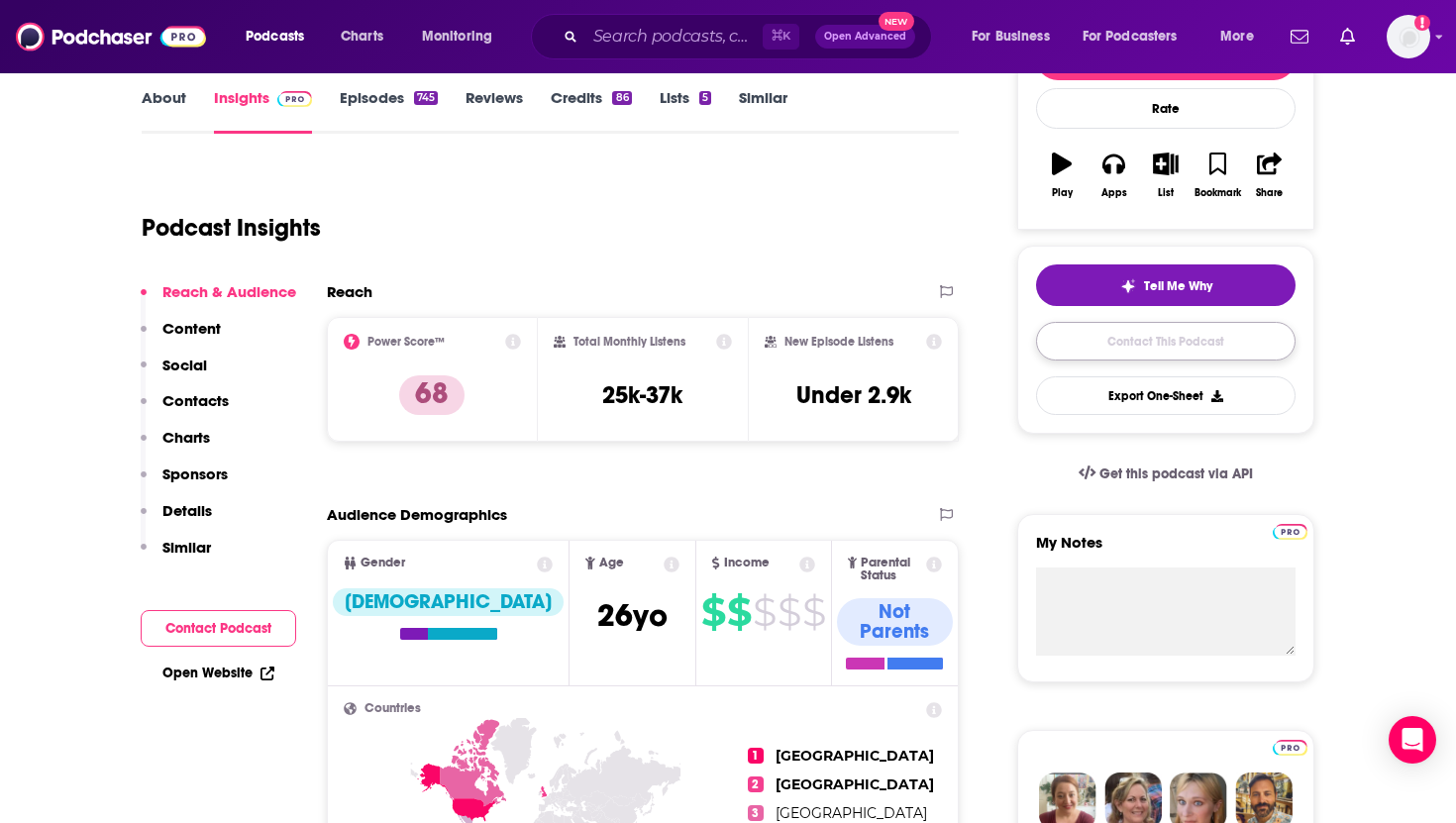 click on "Contact This Podcast" at bounding box center (1166, 341) 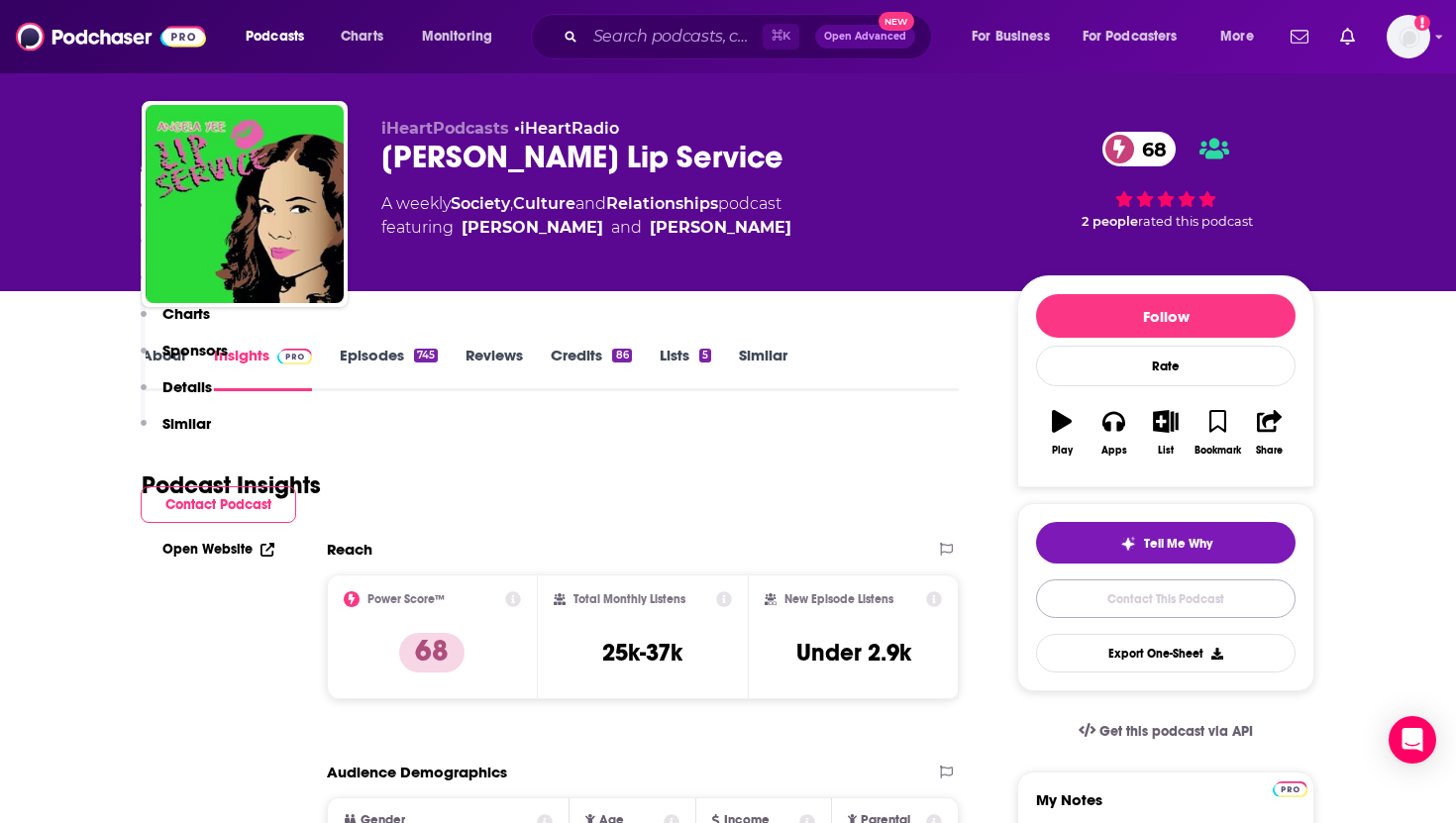 scroll, scrollTop: 0, scrollLeft: 0, axis: both 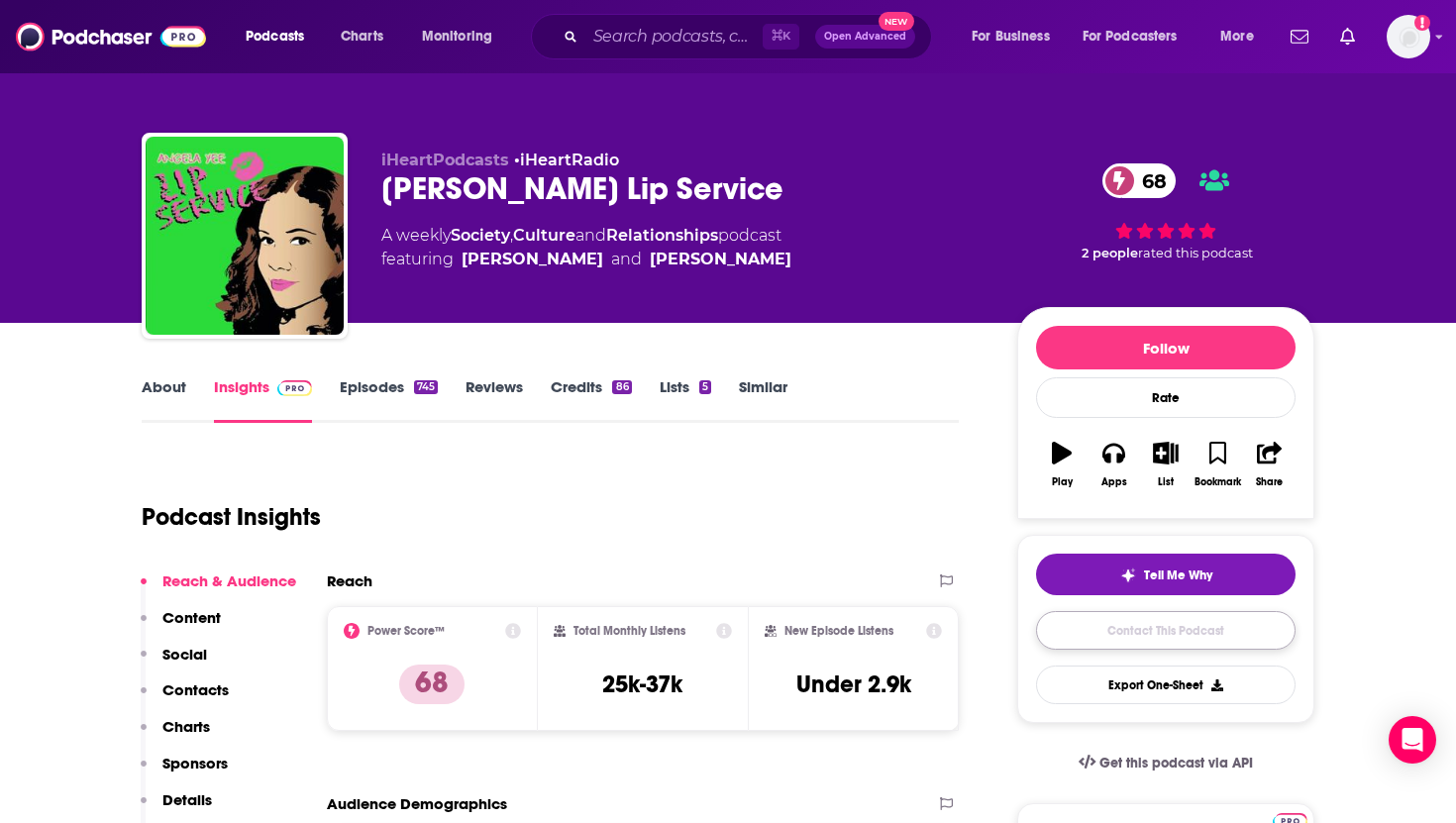 click on "Contact This Podcast" at bounding box center (1166, 630) 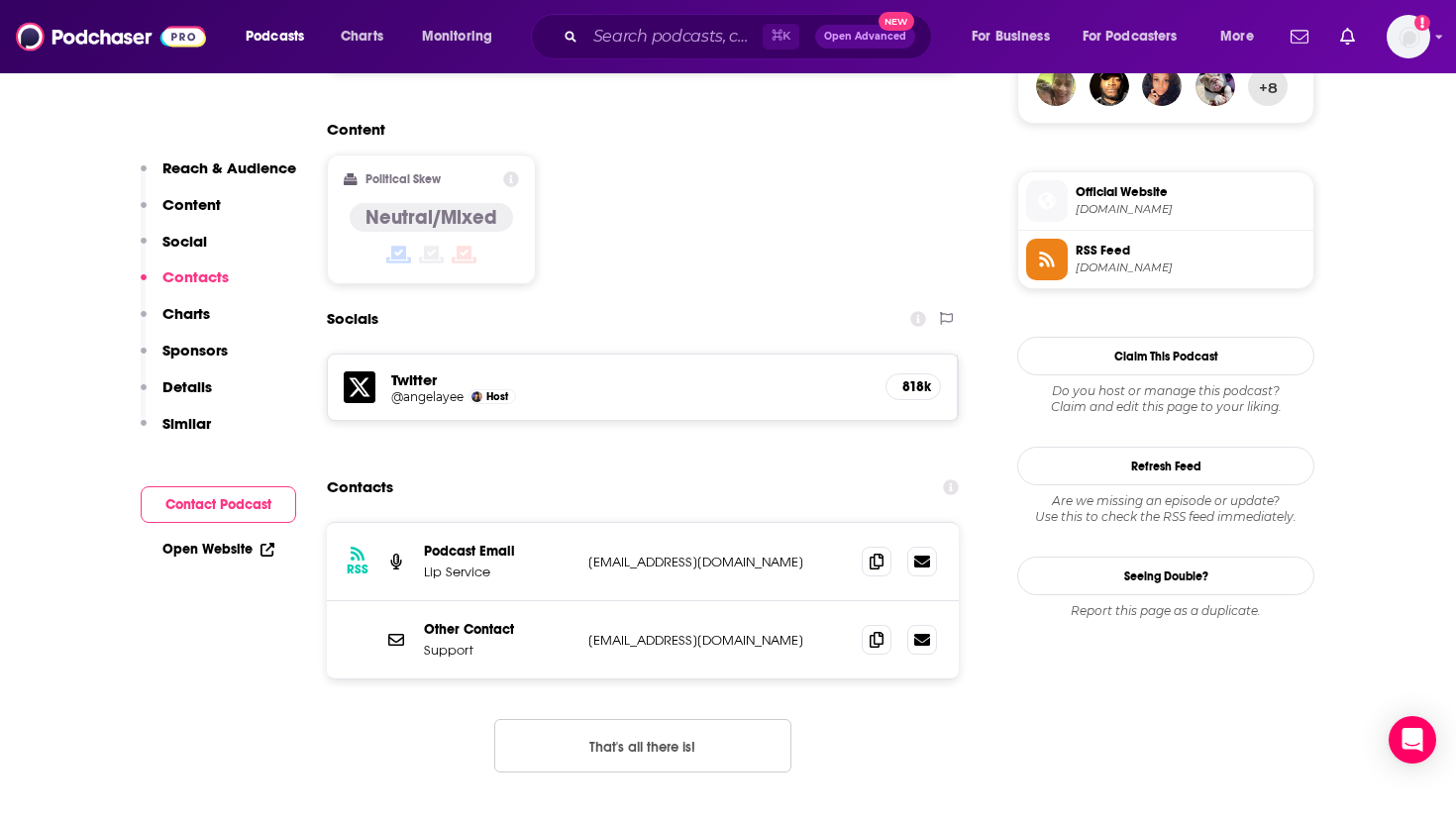 scroll, scrollTop: 1468, scrollLeft: 0, axis: vertical 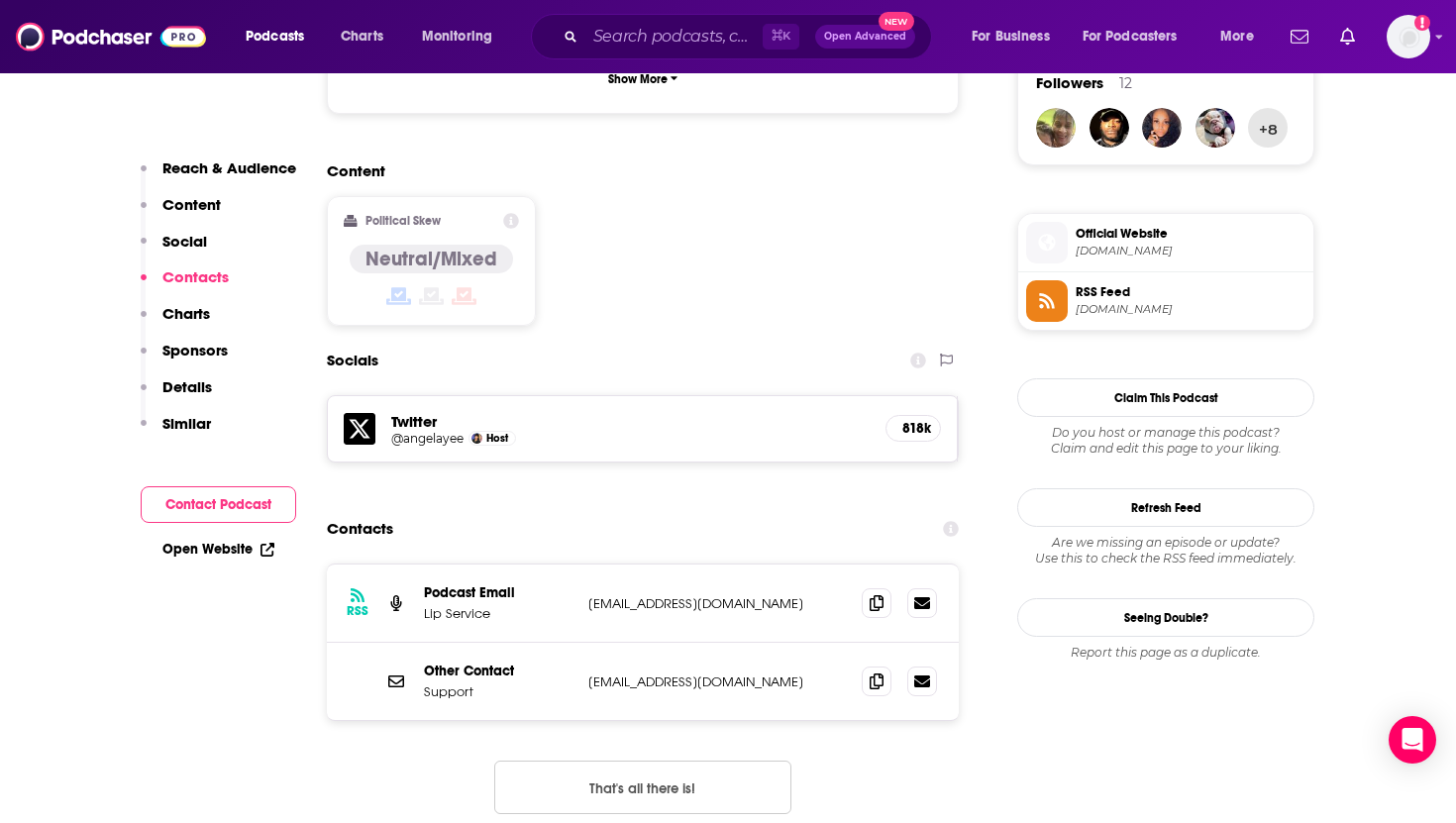 drag, startPoint x: 833, startPoint y: 513, endPoint x: 586, endPoint y: 517, distance: 247.03239 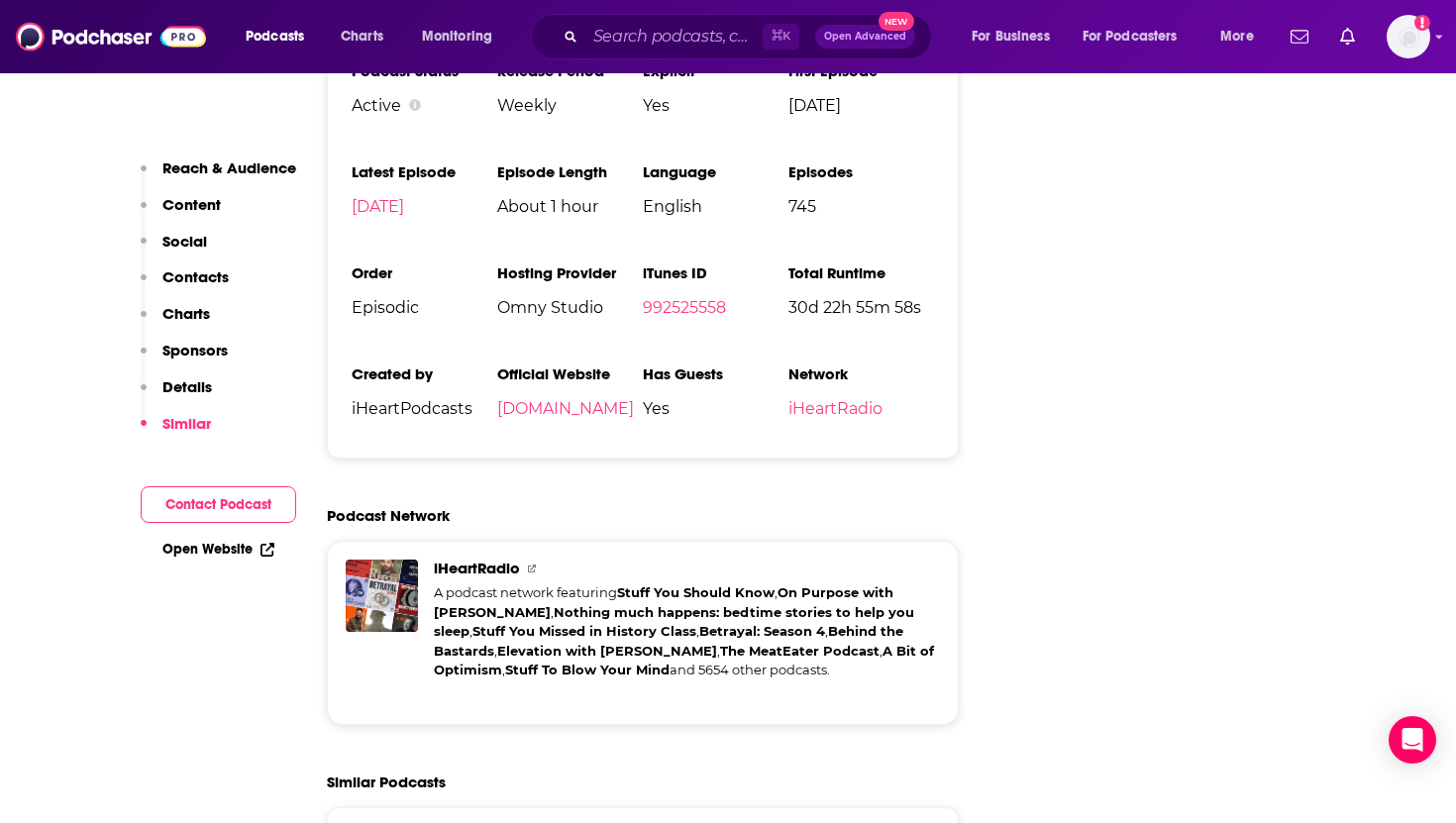 scroll, scrollTop: 3215, scrollLeft: 0, axis: vertical 